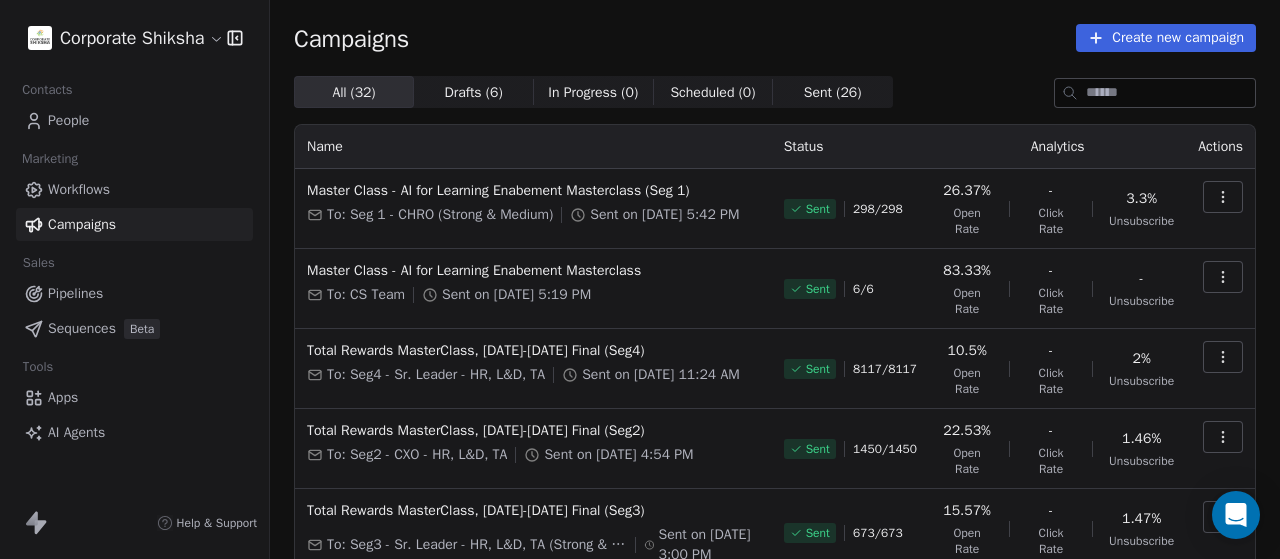 scroll, scrollTop: 0, scrollLeft: 0, axis: both 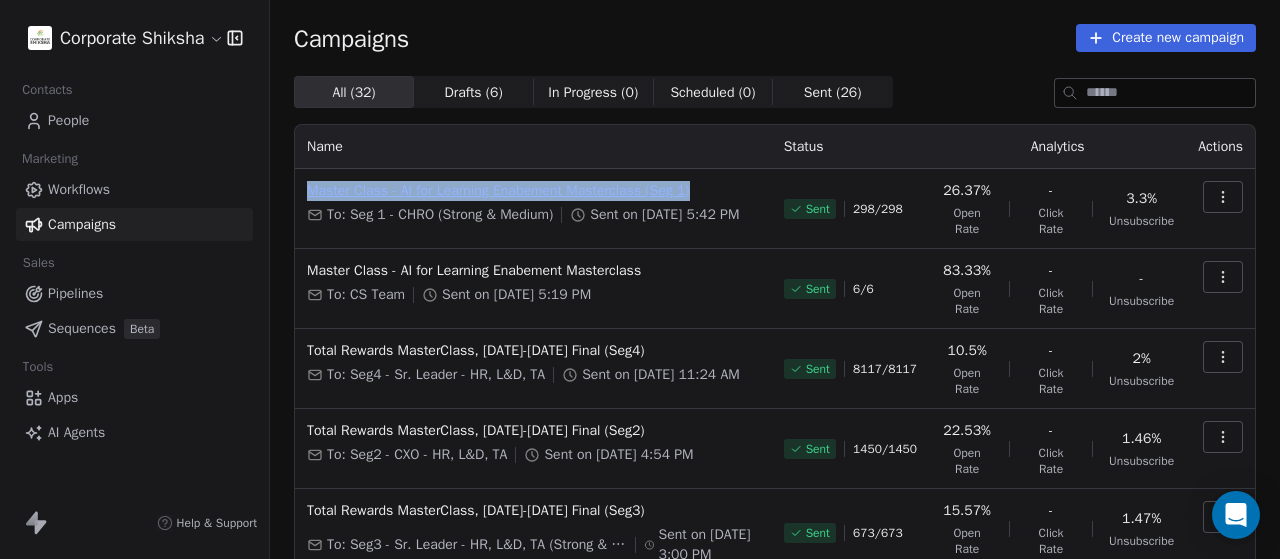 drag, startPoint x: 296, startPoint y: 181, endPoint x: 709, endPoint y: 187, distance: 413.04358 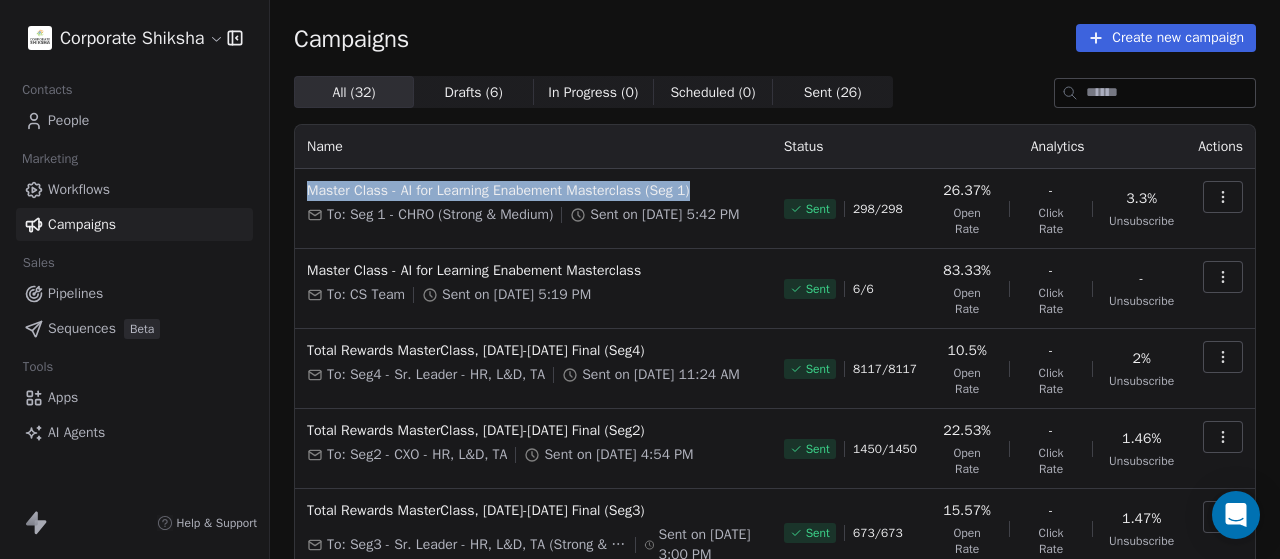 copy on "Master Class - AI for Learning Enabement Masterclass (Seg 1)" 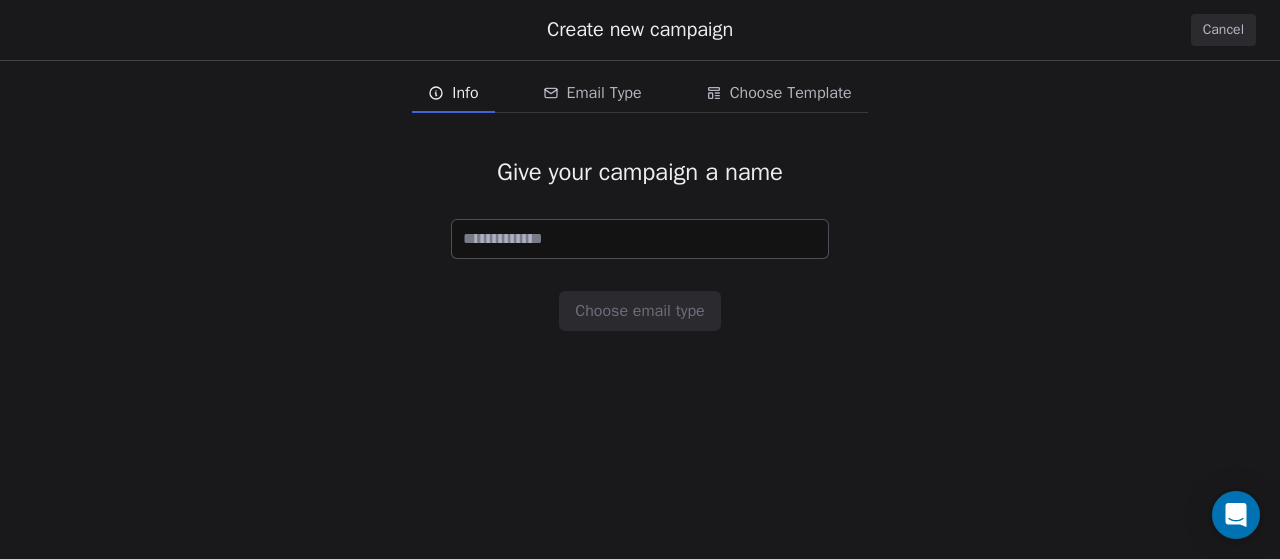click at bounding box center (640, 239) 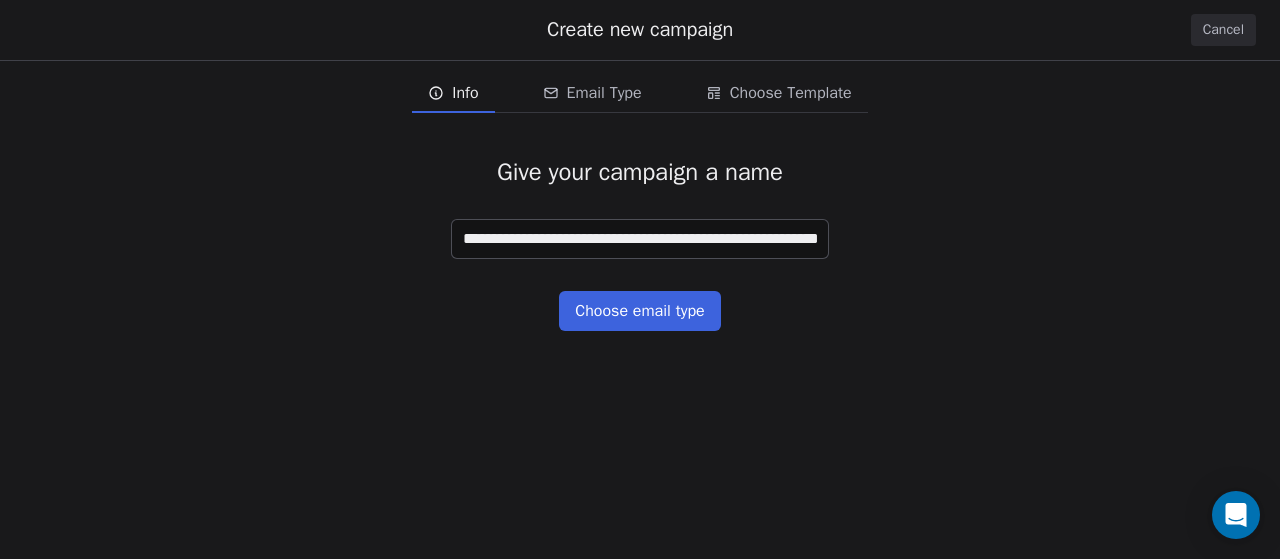 scroll, scrollTop: 0, scrollLeft: 70, axis: horizontal 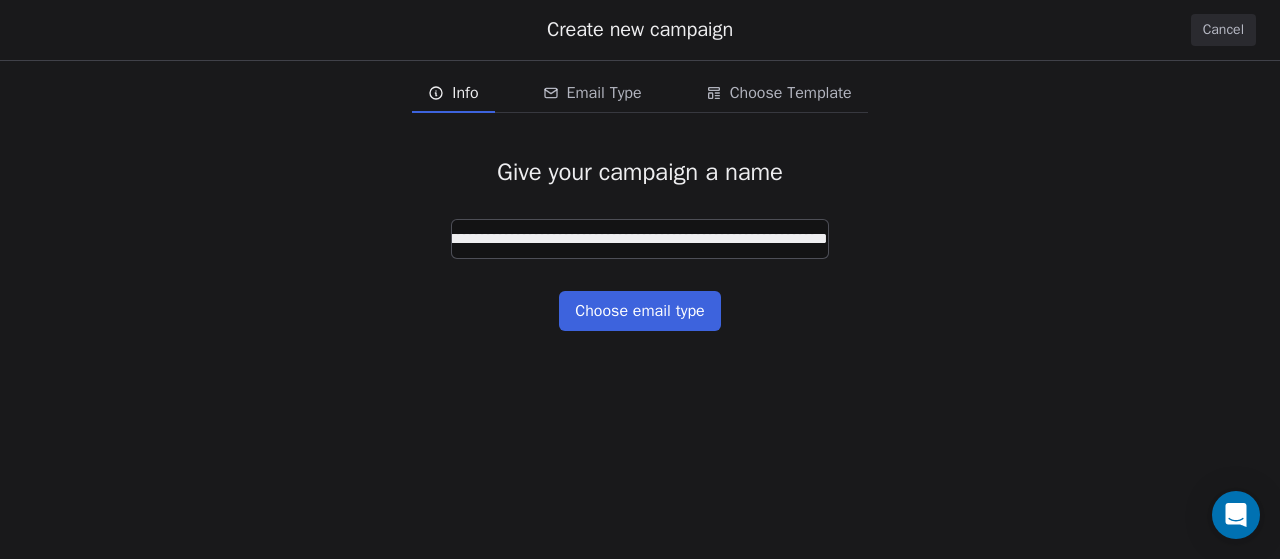 type on "**********" 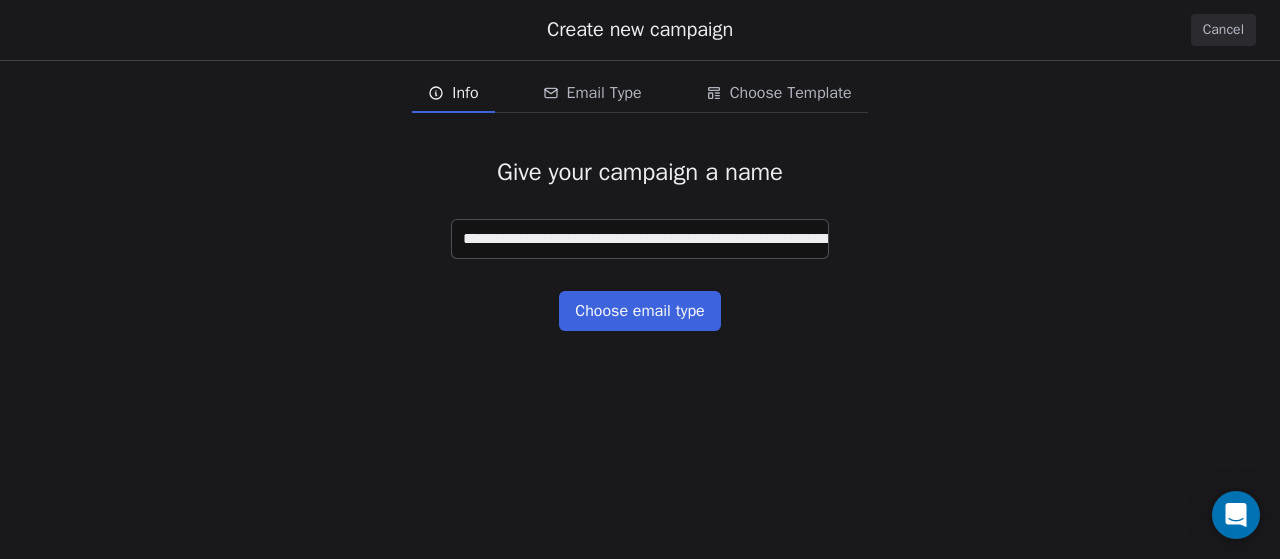 click on "Choose email type" at bounding box center [639, 311] 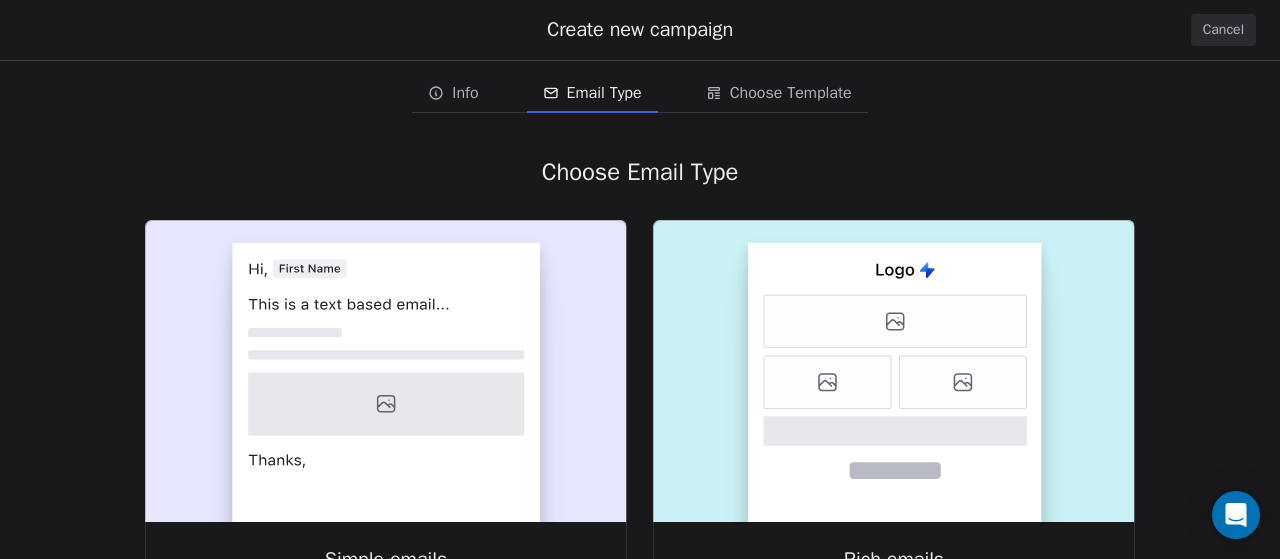 click on "Cancel" at bounding box center [1223, 30] 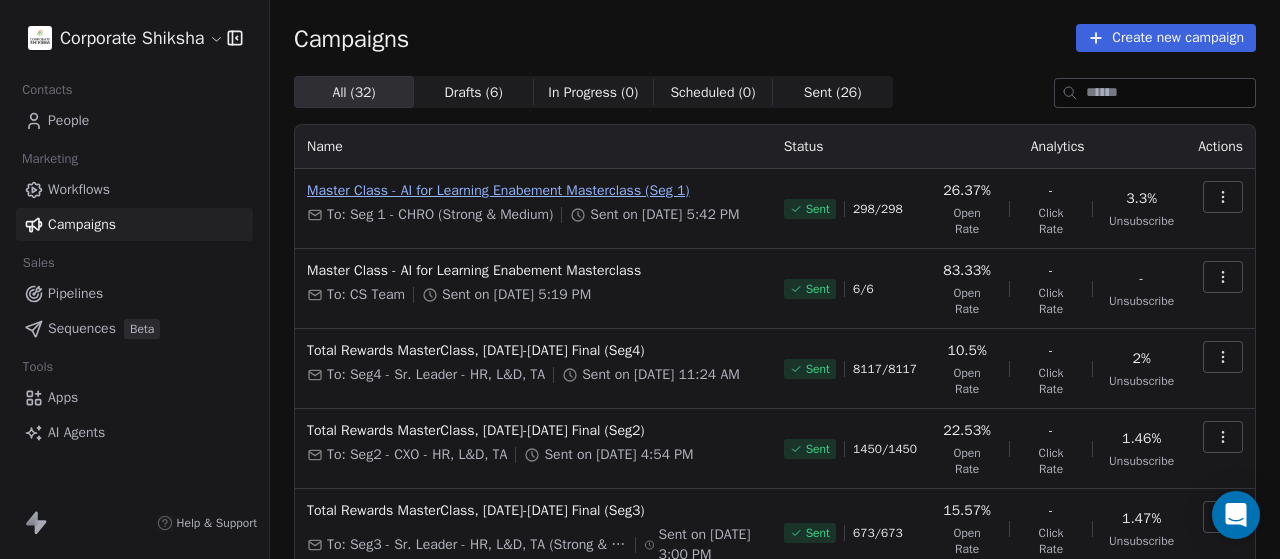 click on "Master Class - AI for Learning Enabement Masterclass (Seg 1)" at bounding box center (533, 191) 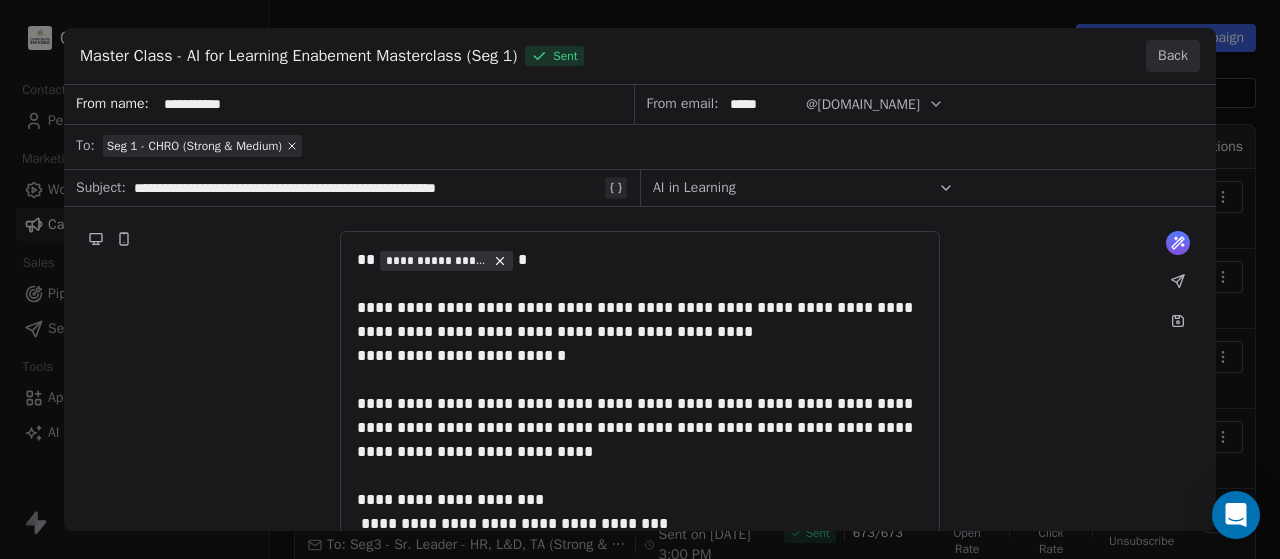 click on "**********" at bounding box center [640, 584] 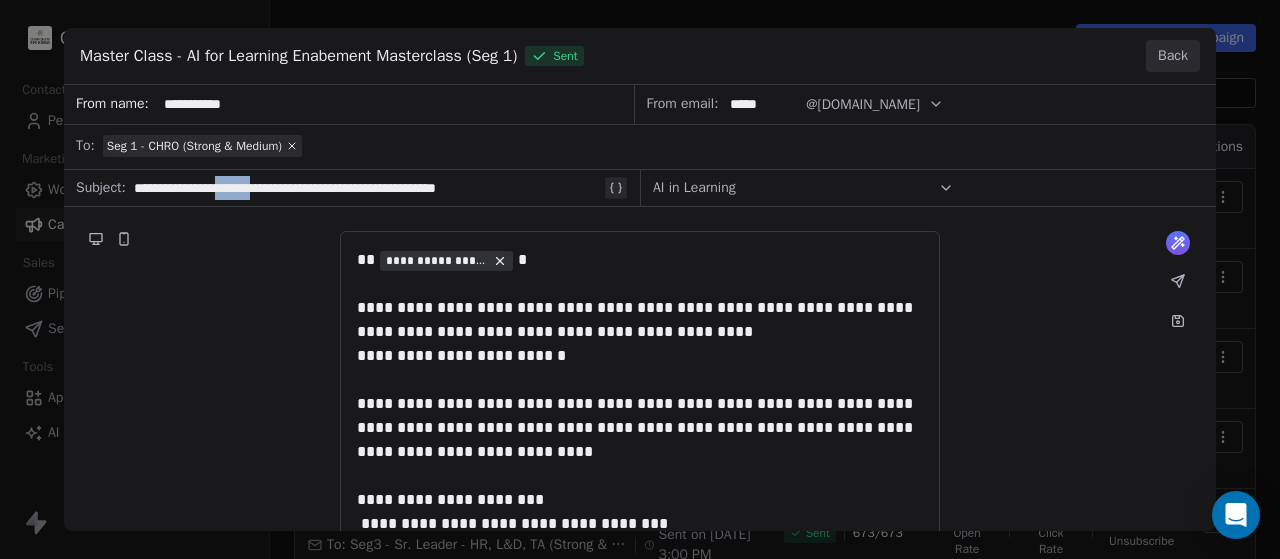 click on "**********" at bounding box center (640, 584) 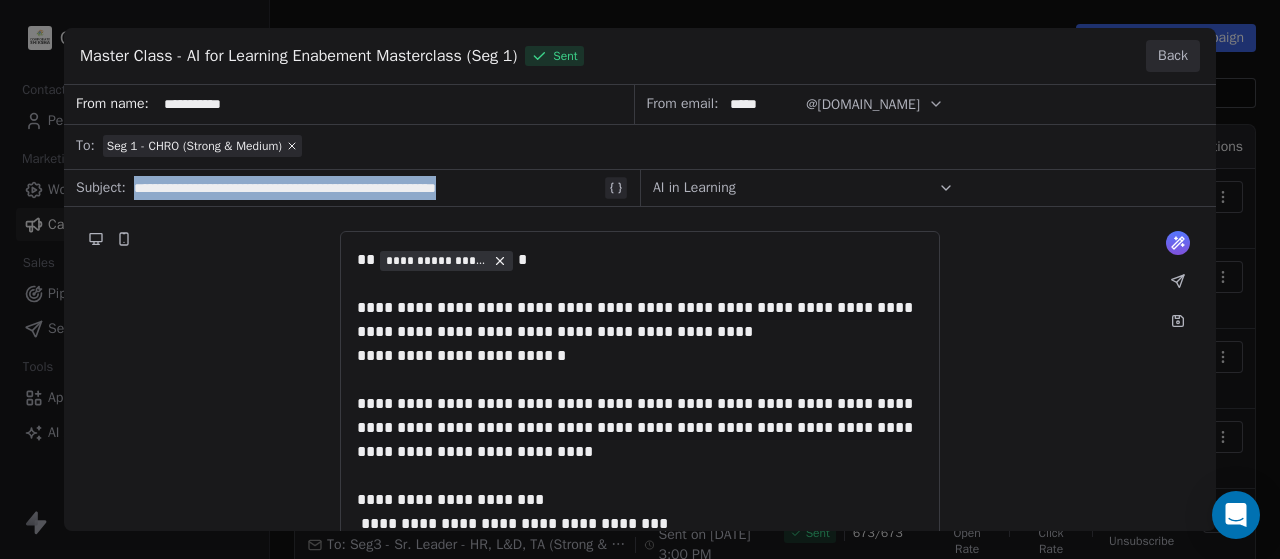 click on "**********" at bounding box center [640, 584] 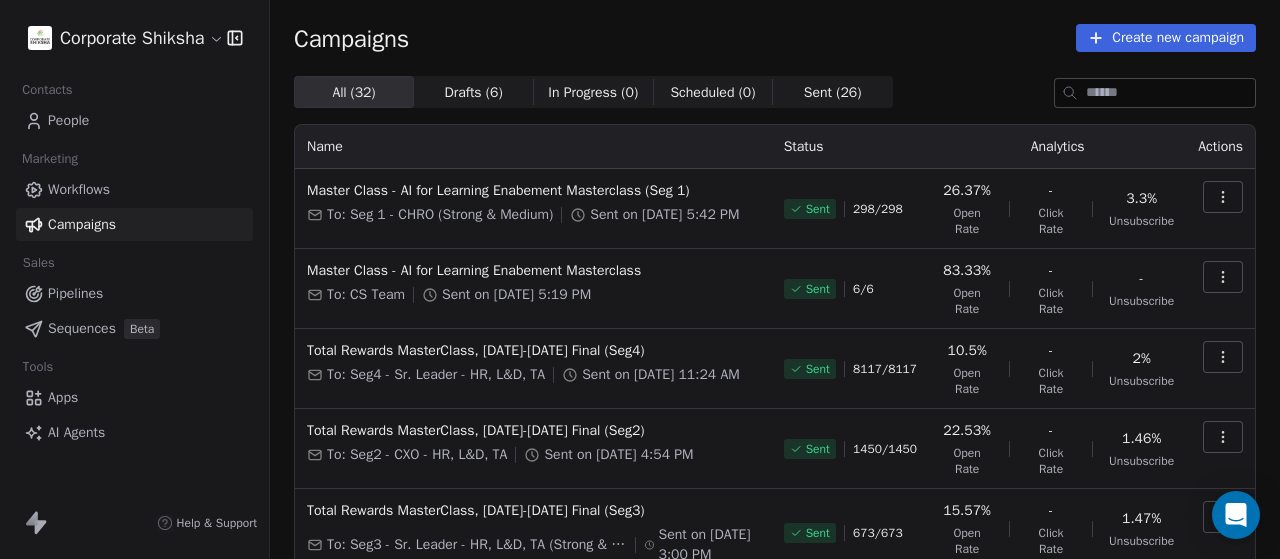 click 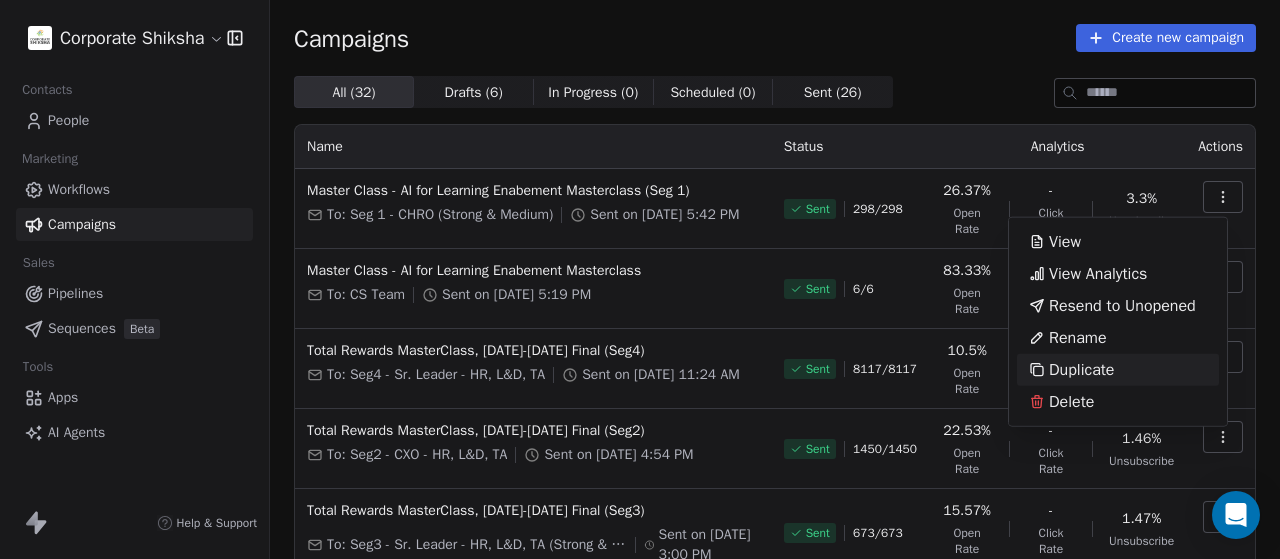 click on "Duplicate" at bounding box center [1081, 370] 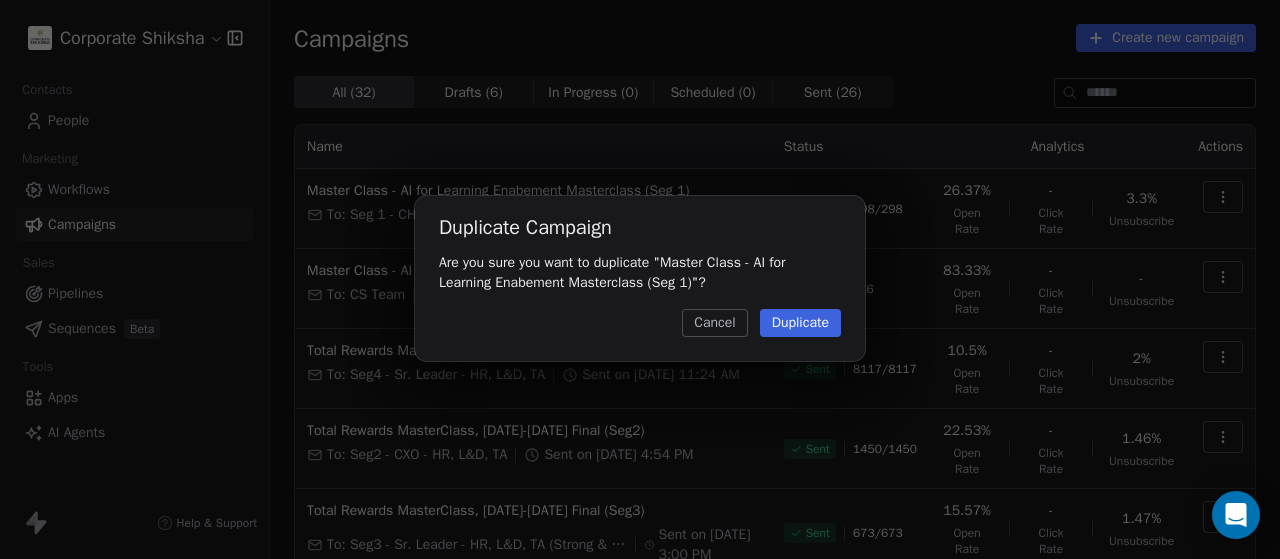 click on "Duplicate" at bounding box center (800, 323) 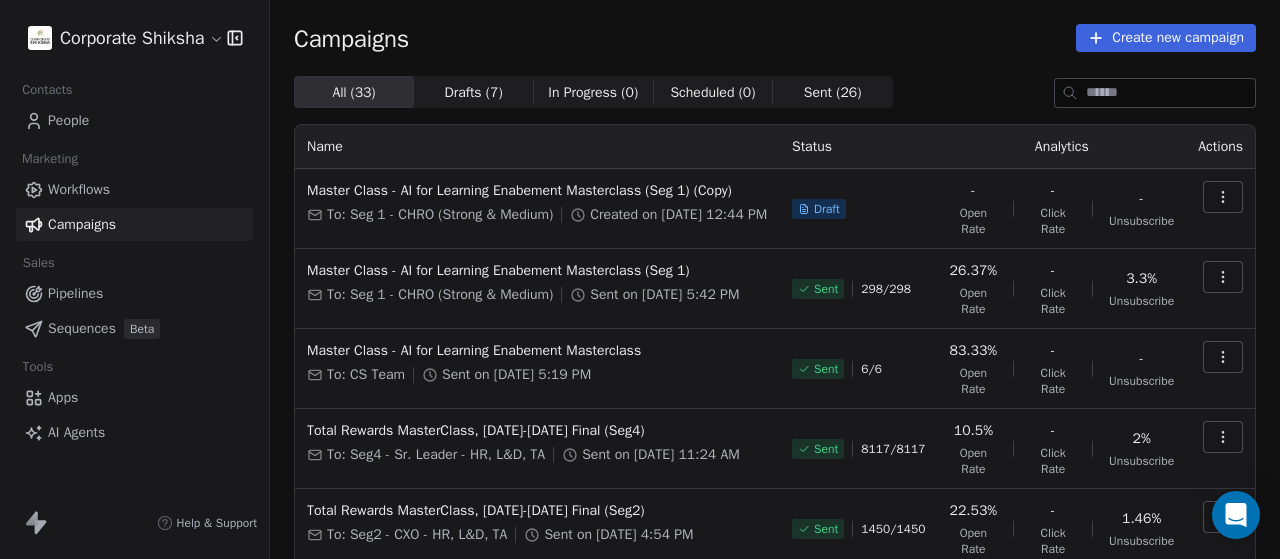 click at bounding box center [1223, 197] 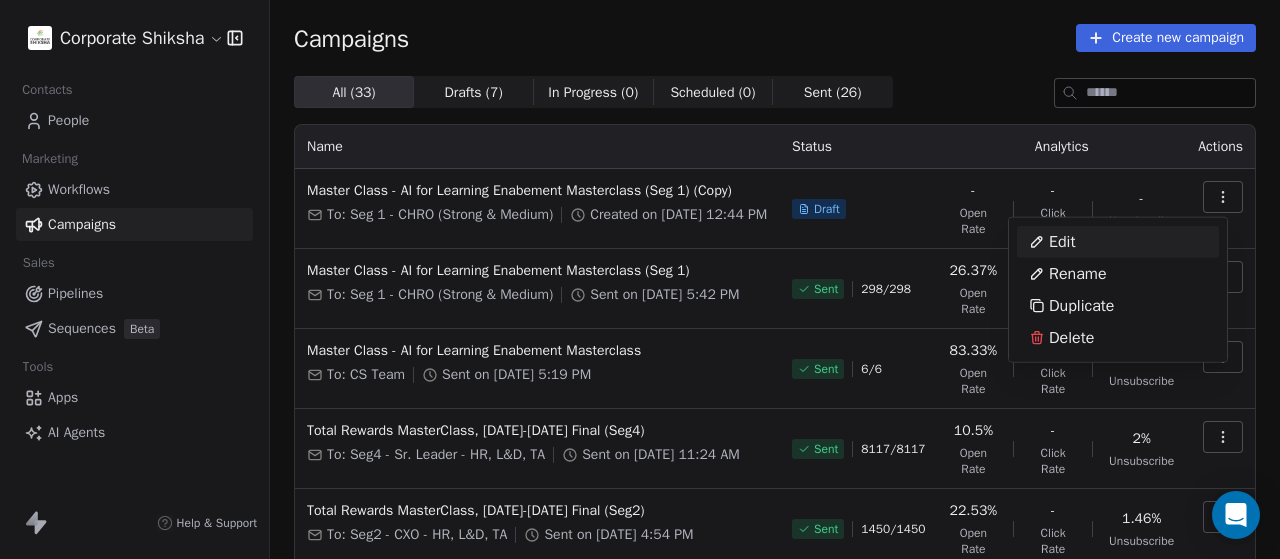 click on "Edit" at bounding box center [1118, 242] 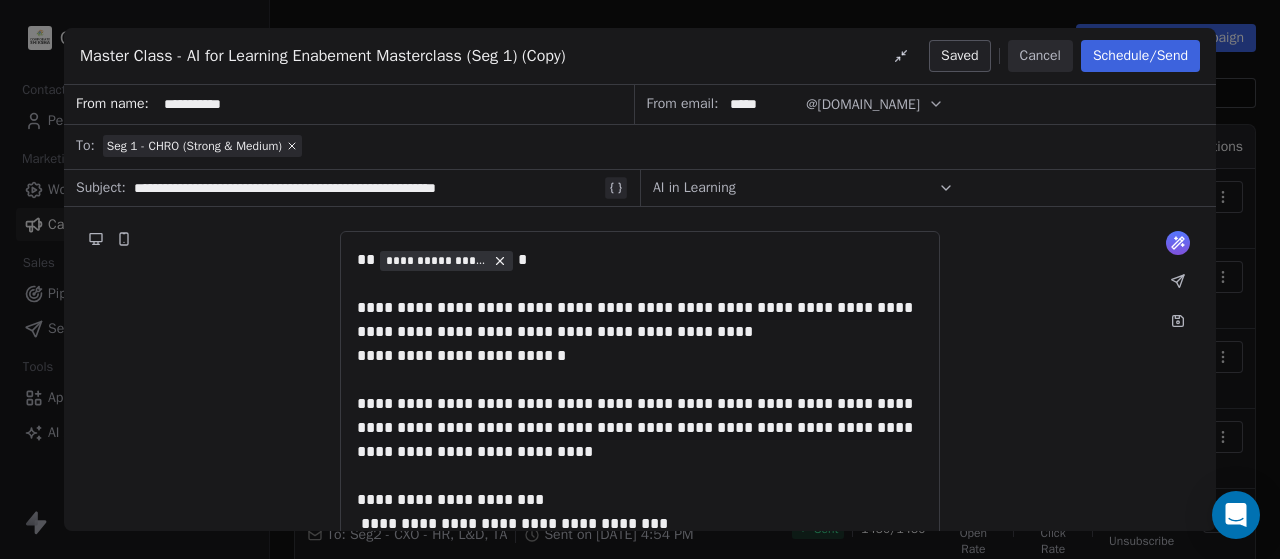 click on "Master Class - AI for Learning Enabement Masterclass (Seg 1) (Copy)" at bounding box center (322, 56) 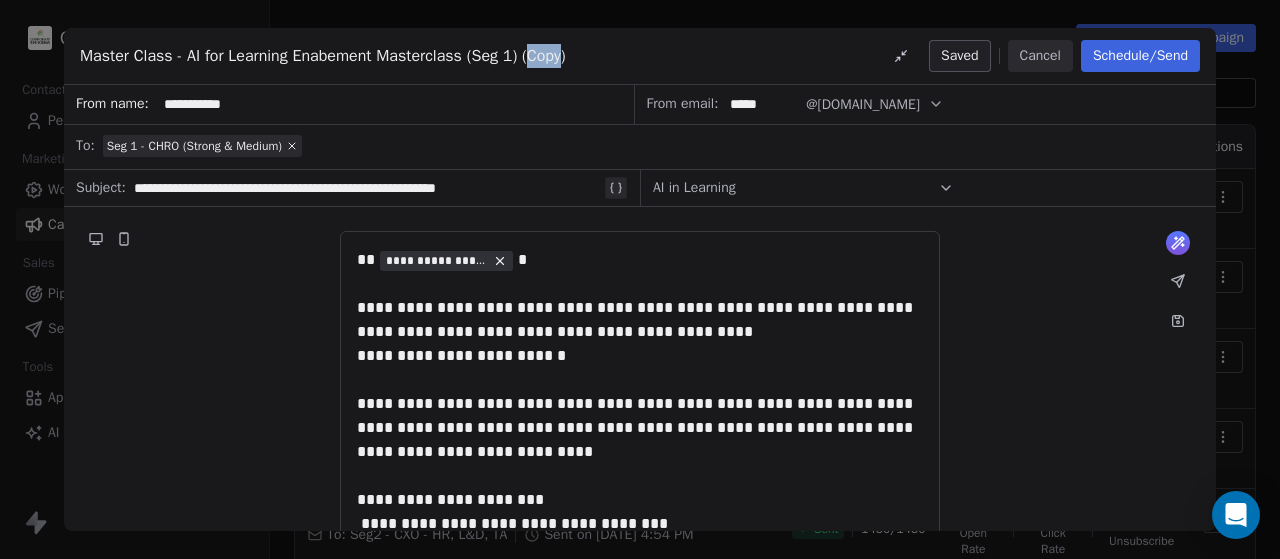 click on "Master Class - AI for Learning Enabement Masterclass (Seg 1) (Copy)" at bounding box center [322, 56] 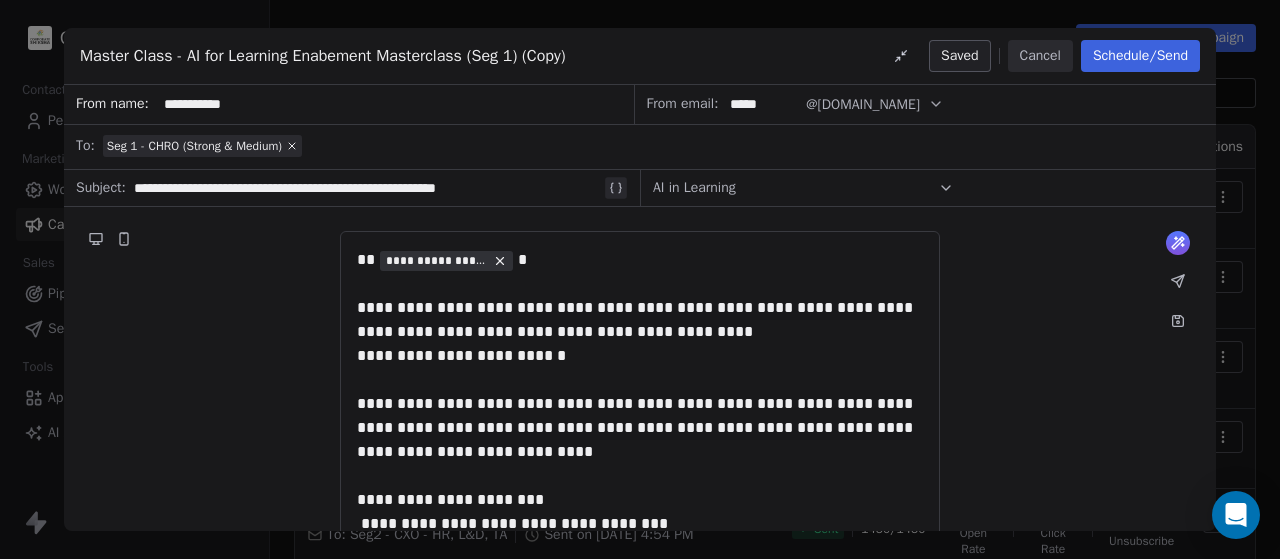 click on "Master Class - AI for Learning Enabement Masterclass (Seg 1) (Copy) Saved Cancel Schedule/Send" at bounding box center [640, 56] 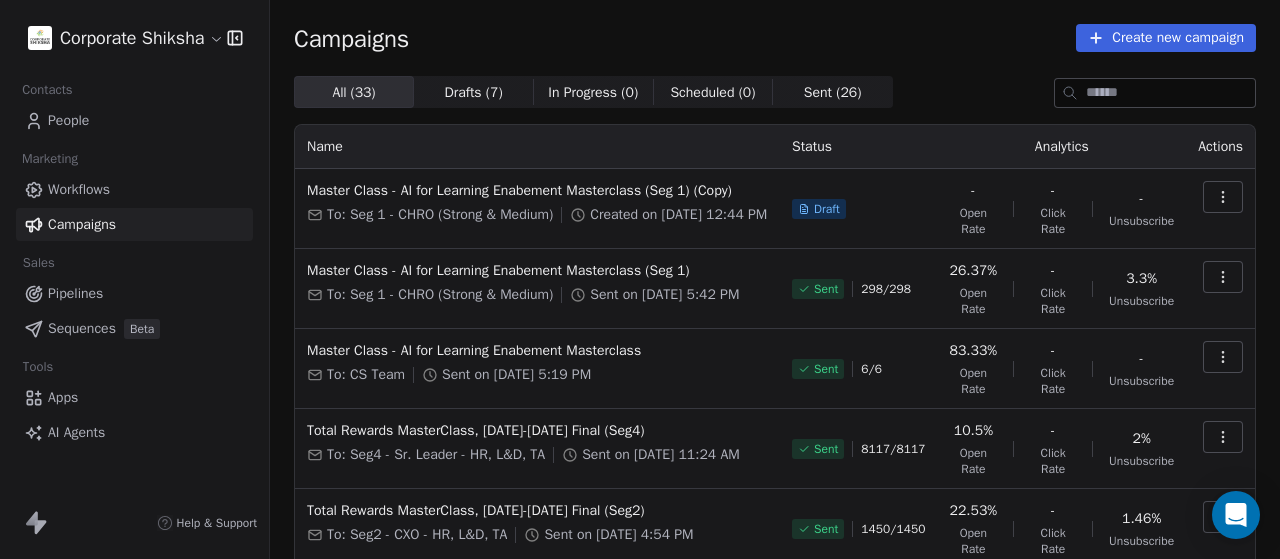 click 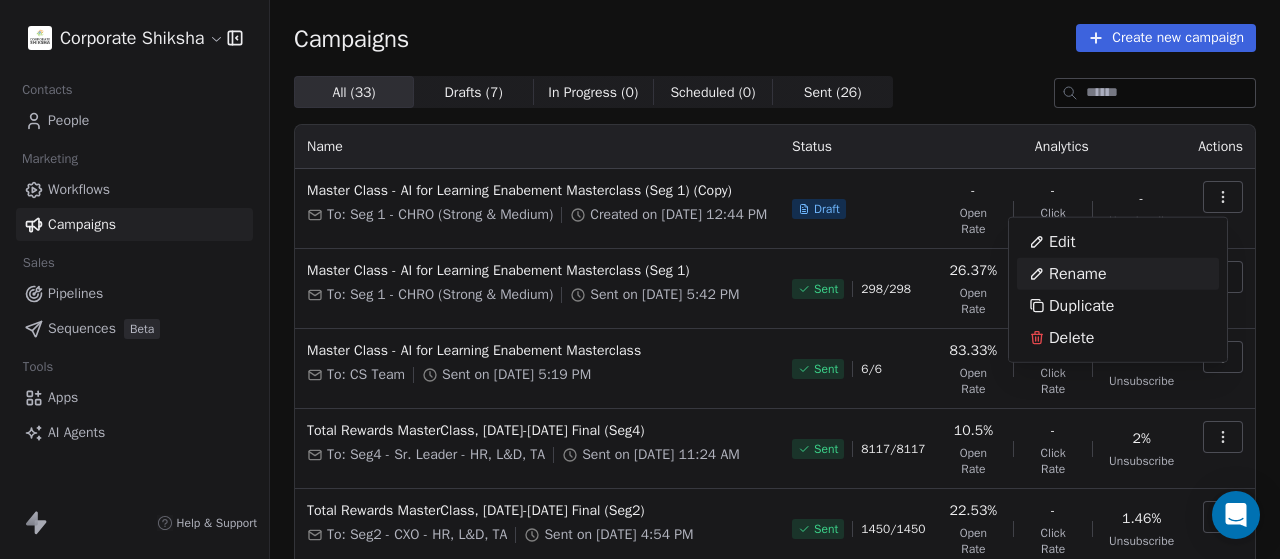 click on "Rename" at bounding box center (1078, 274) 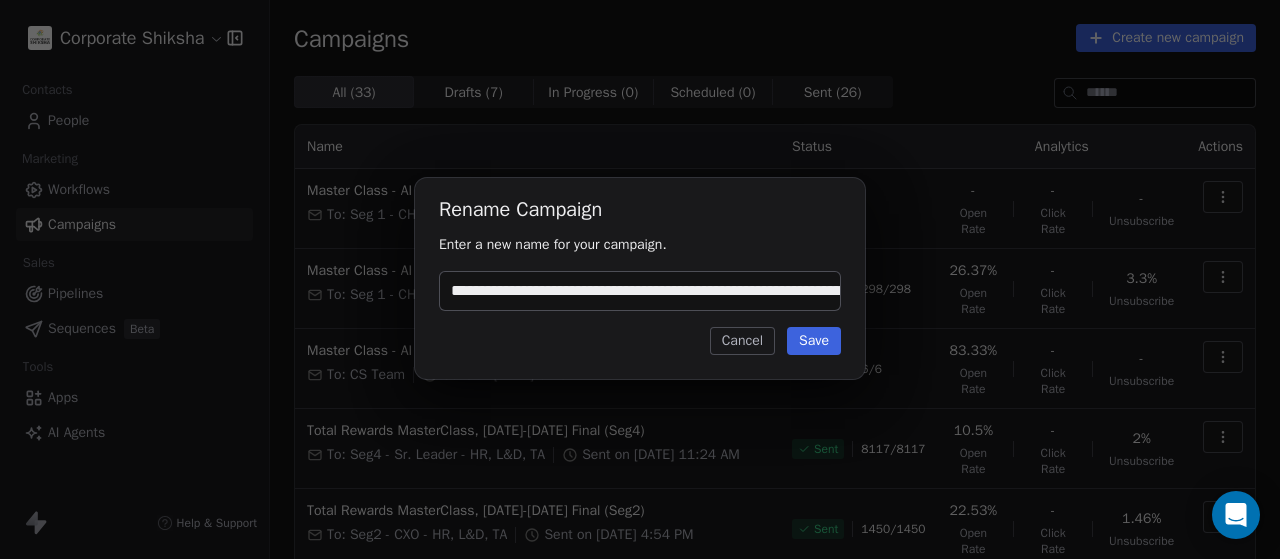click on "**********" at bounding box center [640, 291] 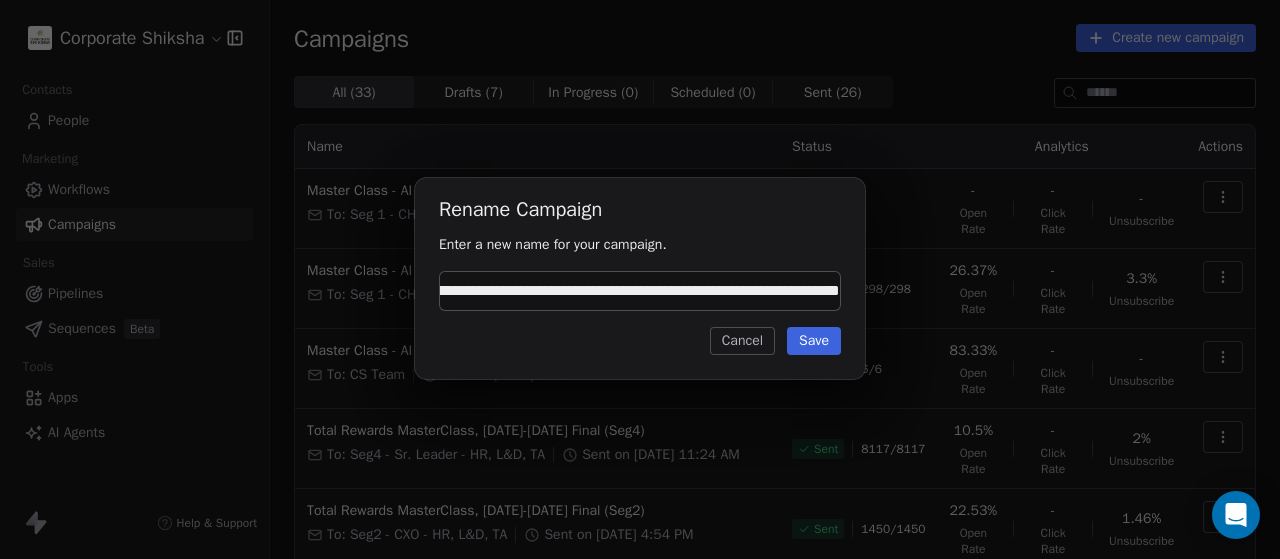 scroll, scrollTop: 0, scrollLeft: 94, axis: horizontal 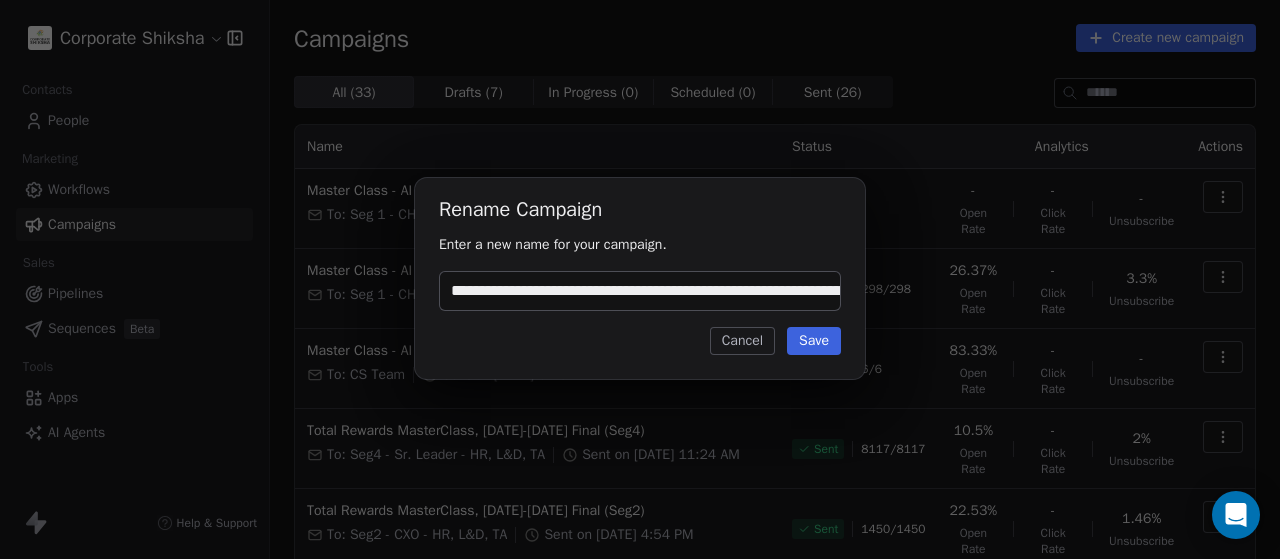 click on "Save" at bounding box center (814, 341) 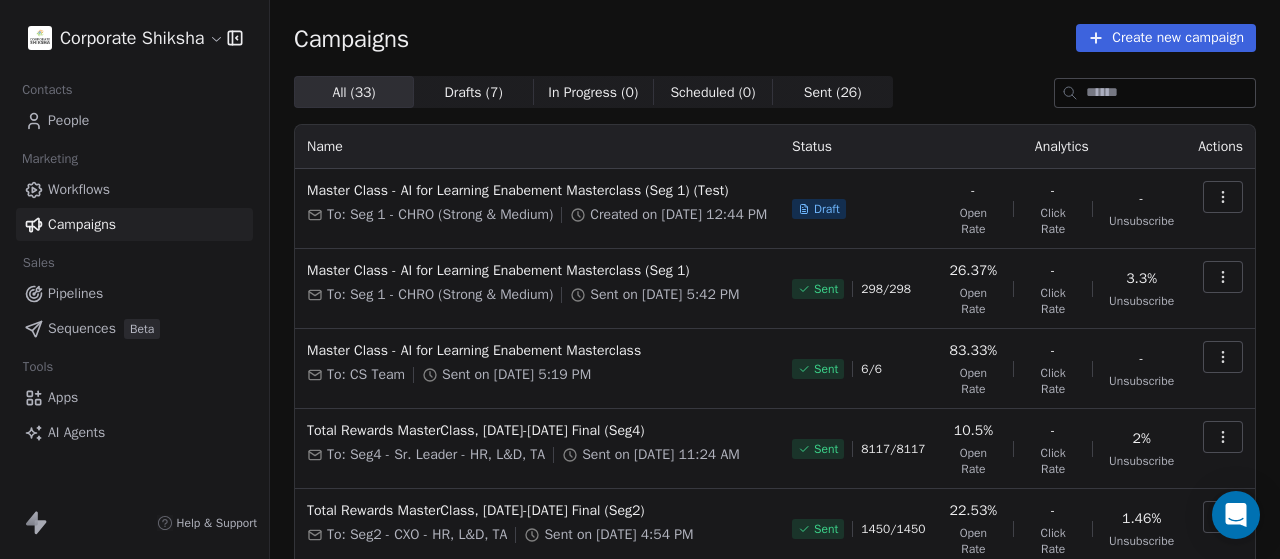click 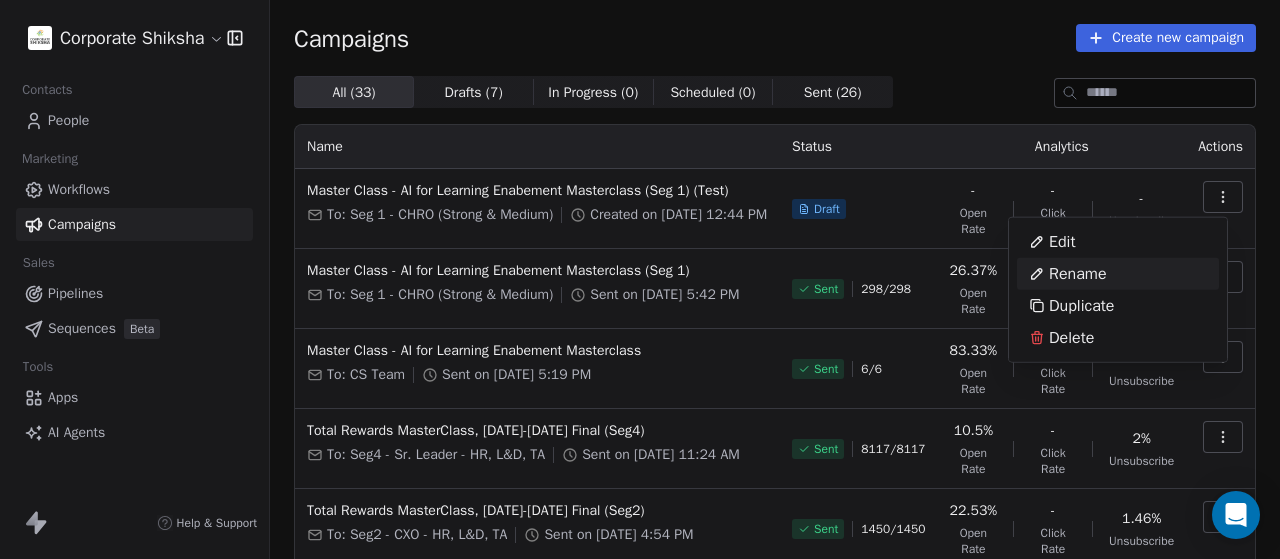 click on "Rename" at bounding box center (1068, 274) 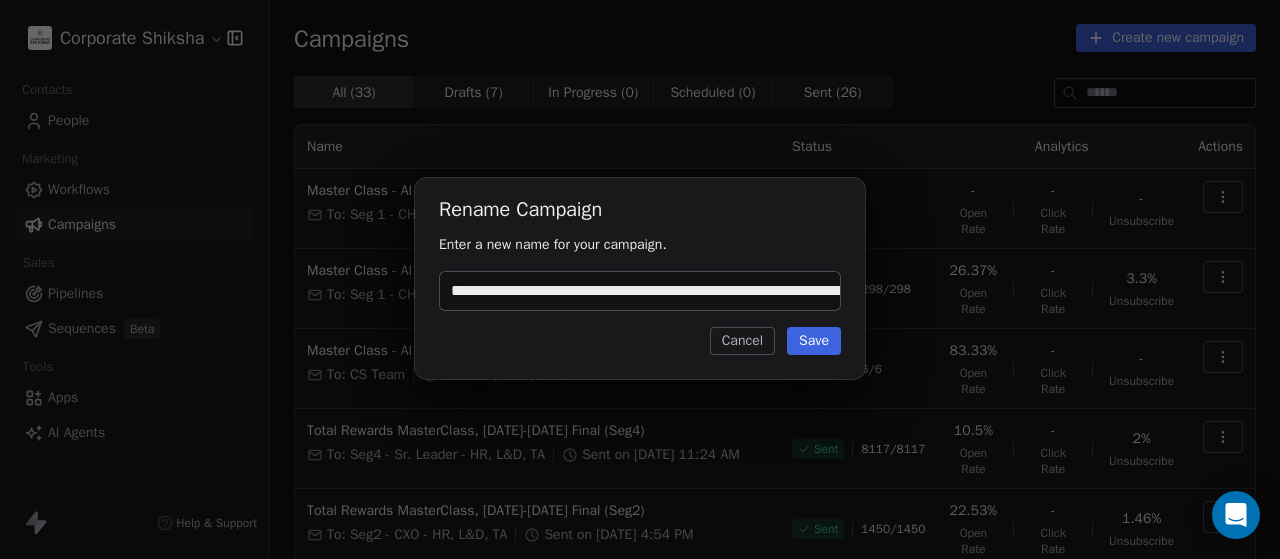 click on "**********" at bounding box center (640, 291) 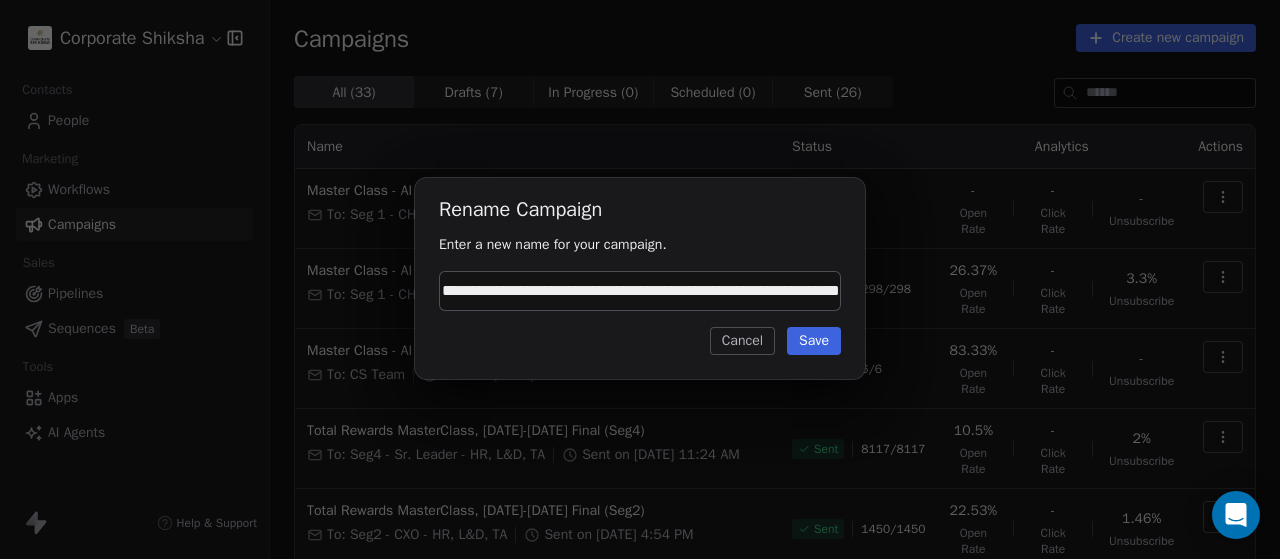 scroll, scrollTop: 0, scrollLeft: 89, axis: horizontal 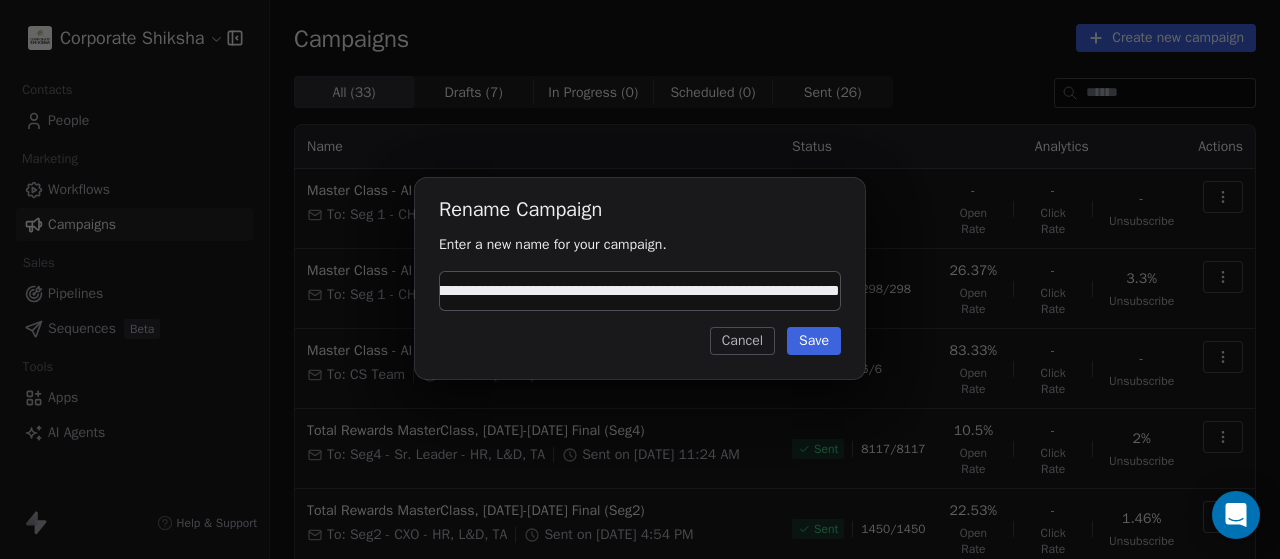 type on "**********" 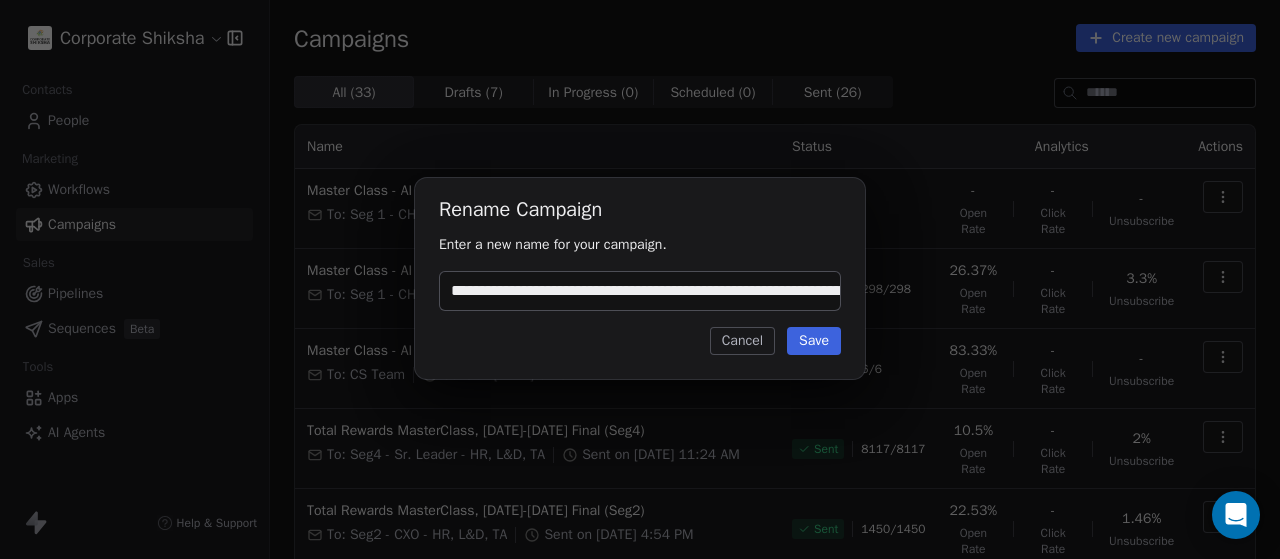 click on "Save" at bounding box center (814, 341) 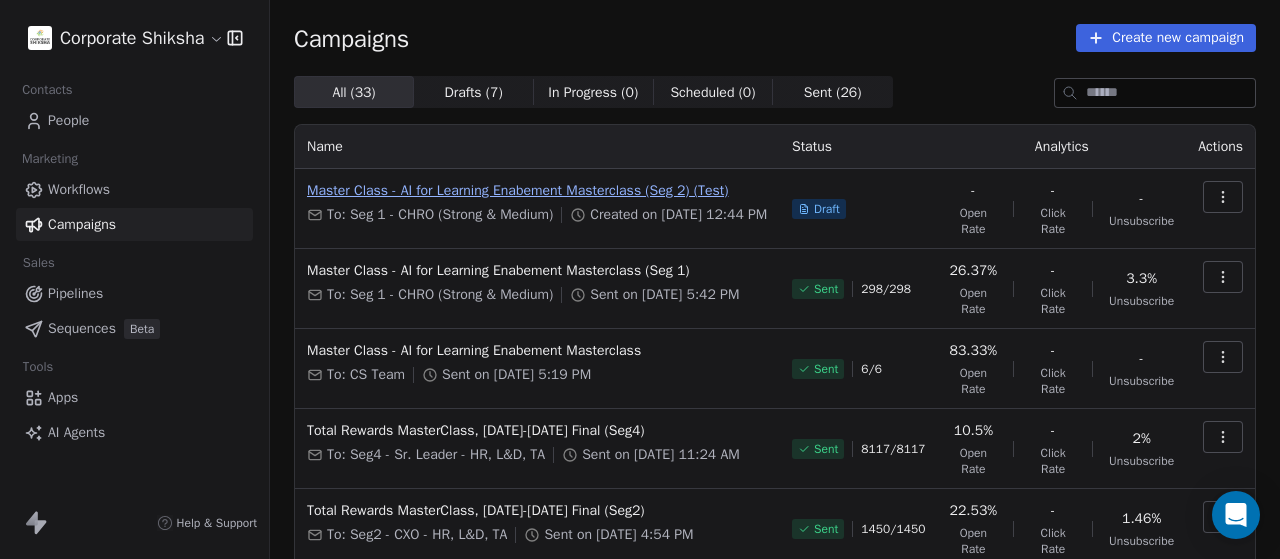 click on "Master Class - AI for Learning Enabement Masterclass (Seg 2) (Test)" at bounding box center [537, 191] 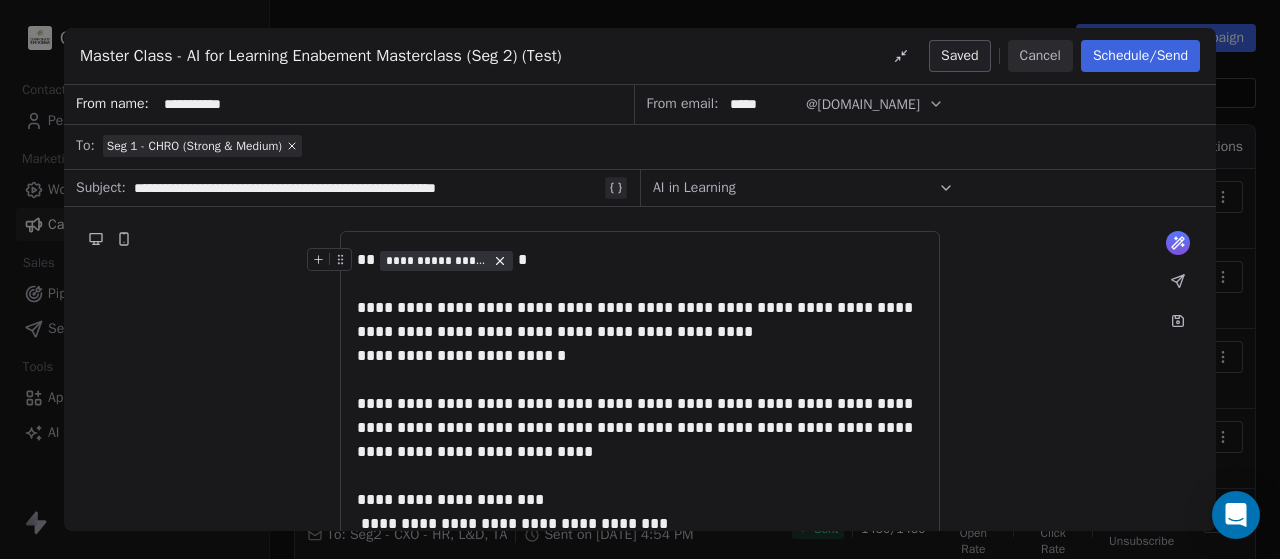 click on "**********" at bounding box center [367, 188] 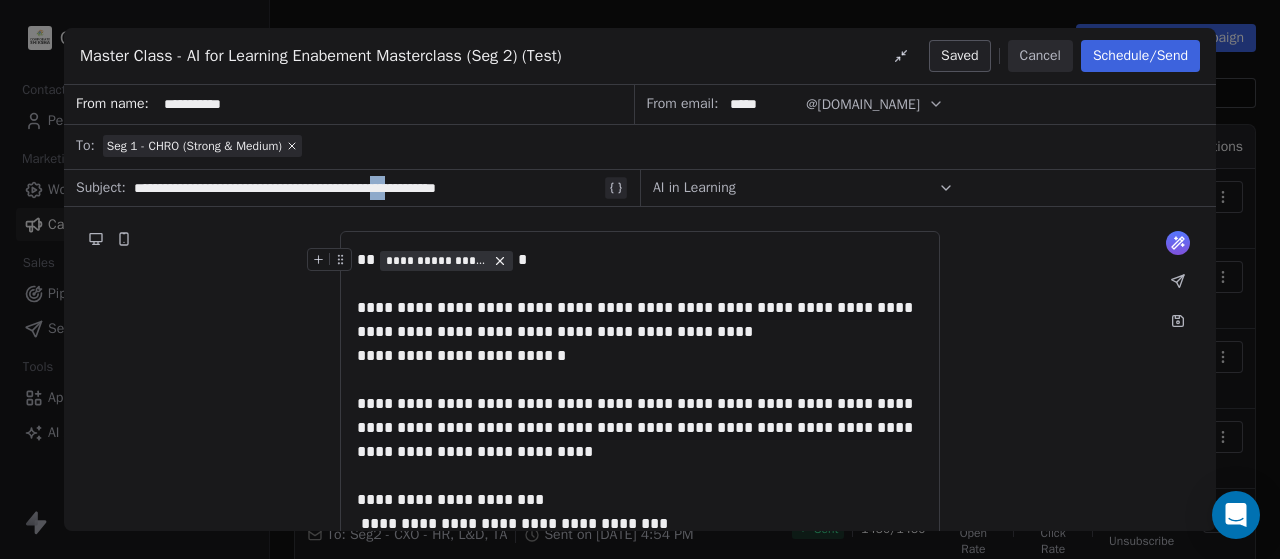 click on "**********" at bounding box center (367, 188) 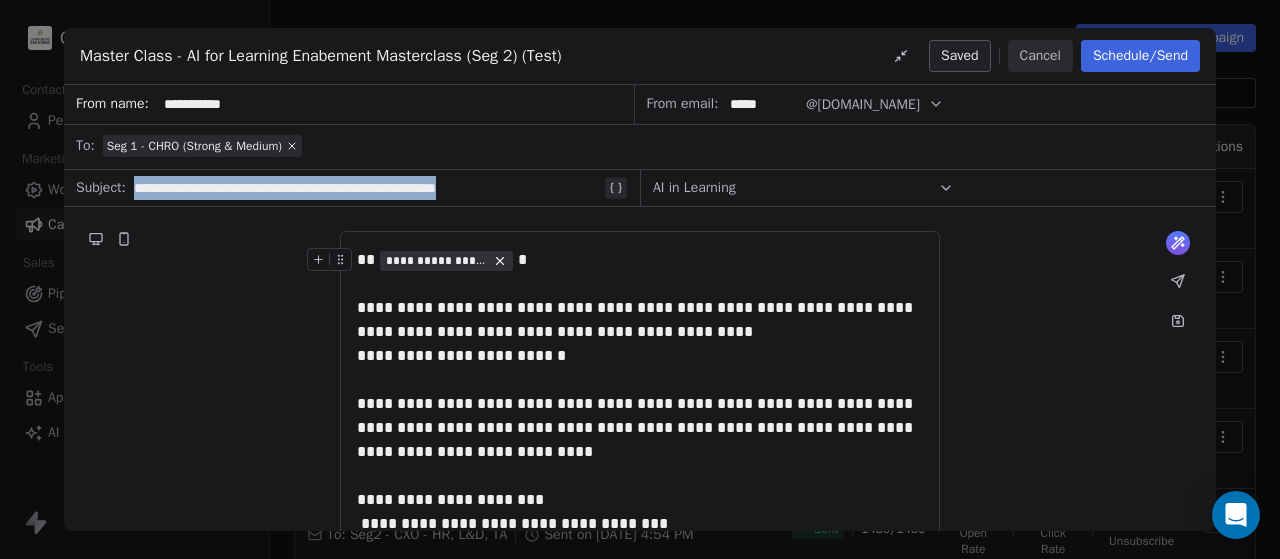 click on "**********" at bounding box center [367, 188] 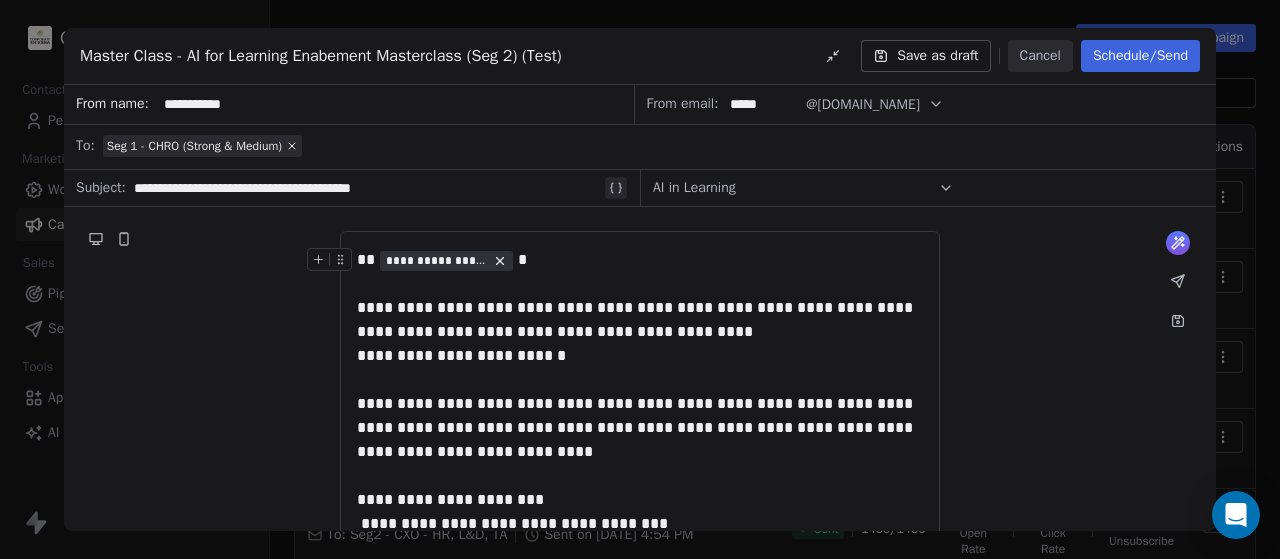 type 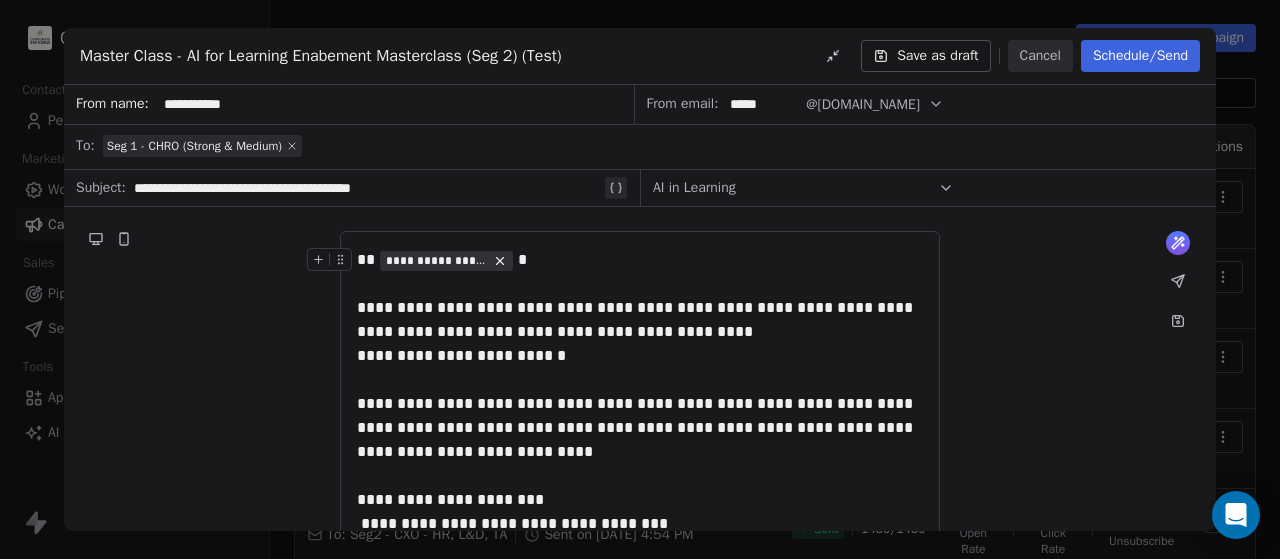 click 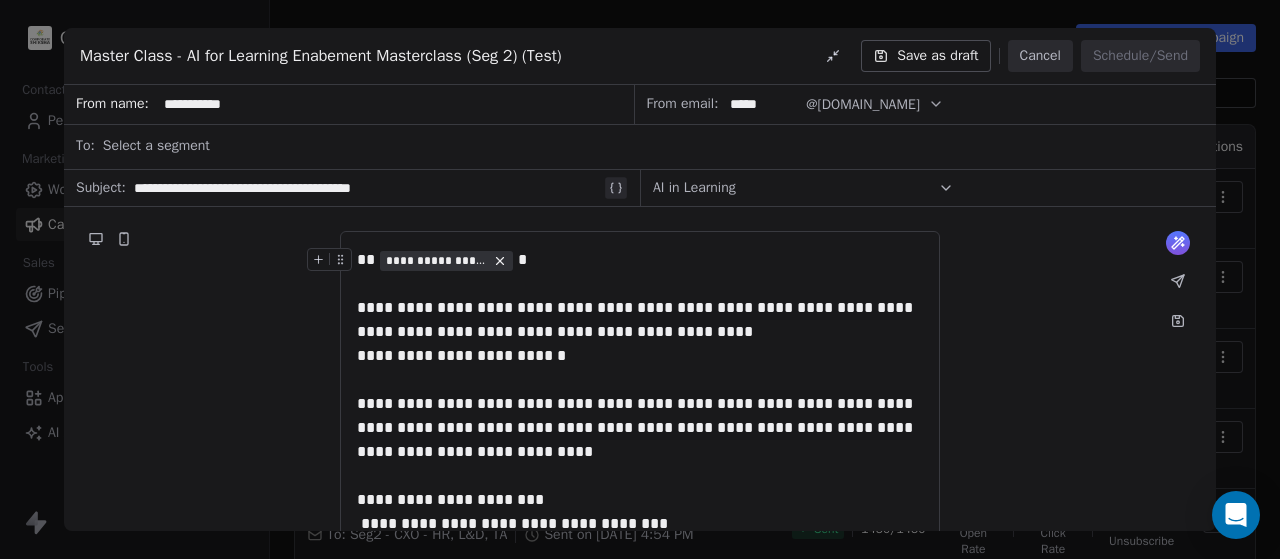 click on "Select a segment" at bounding box center [653, 146] 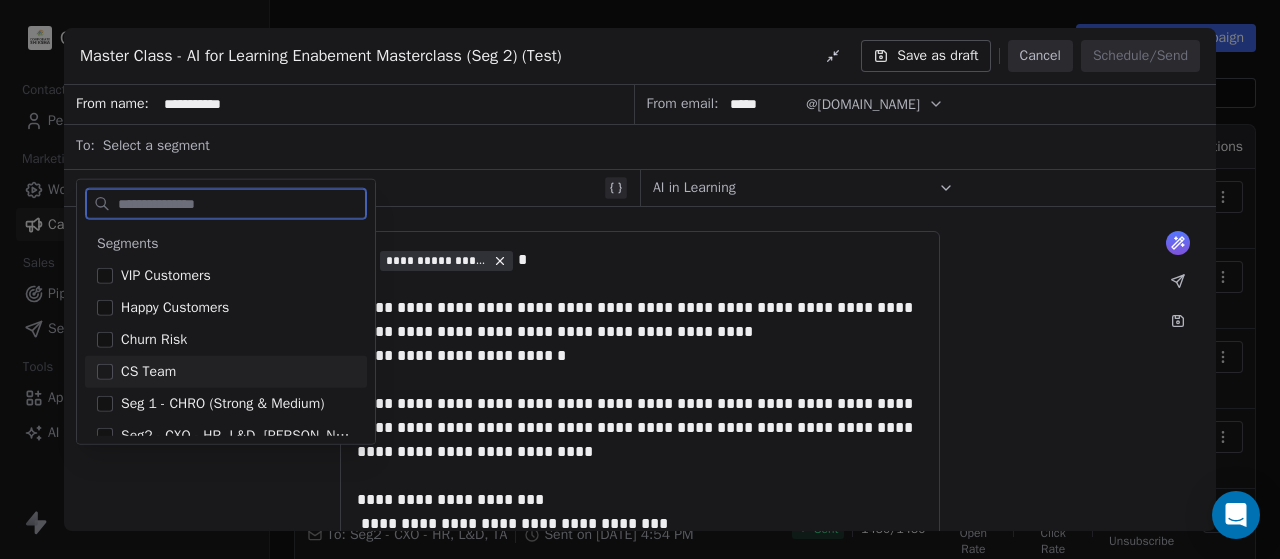 click at bounding box center [105, 372] 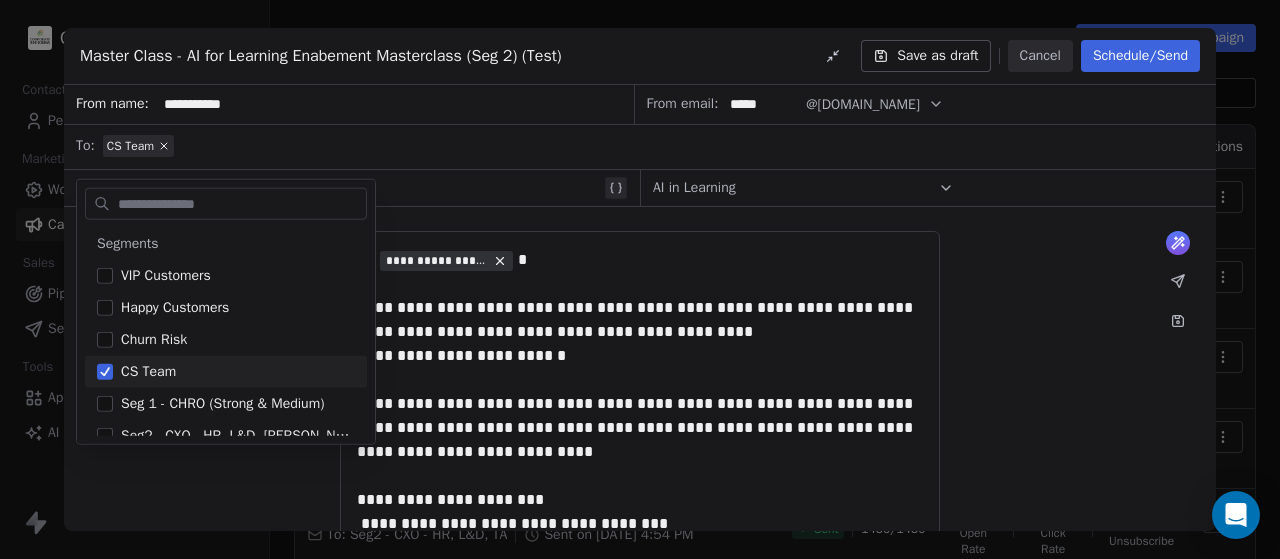 click on "**********" at bounding box center (640, 666) 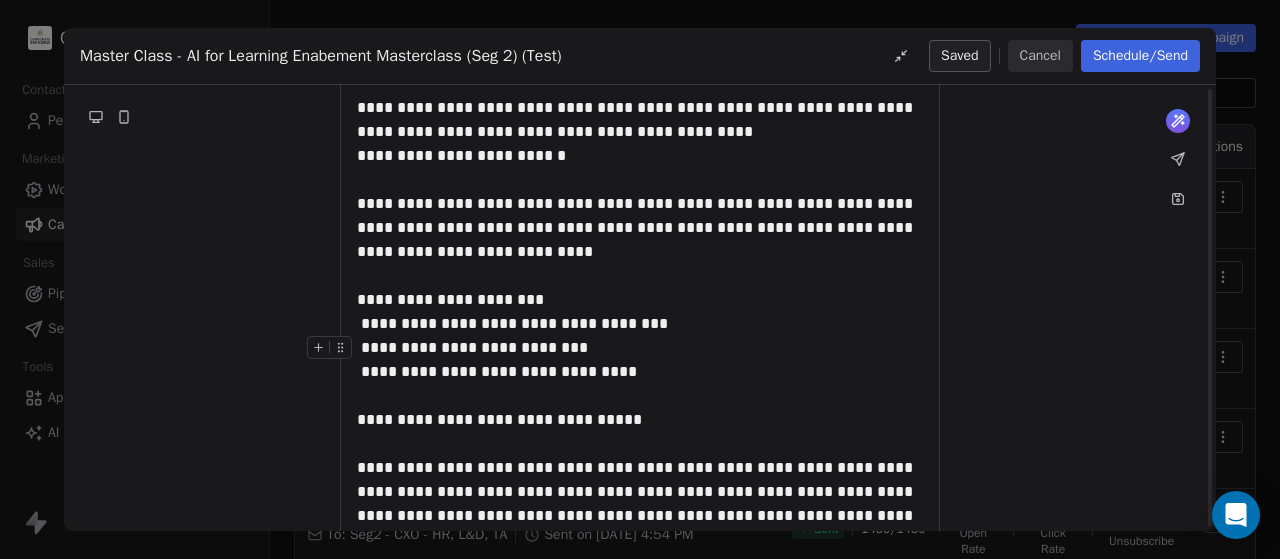 scroll, scrollTop: 500, scrollLeft: 0, axis: vertical 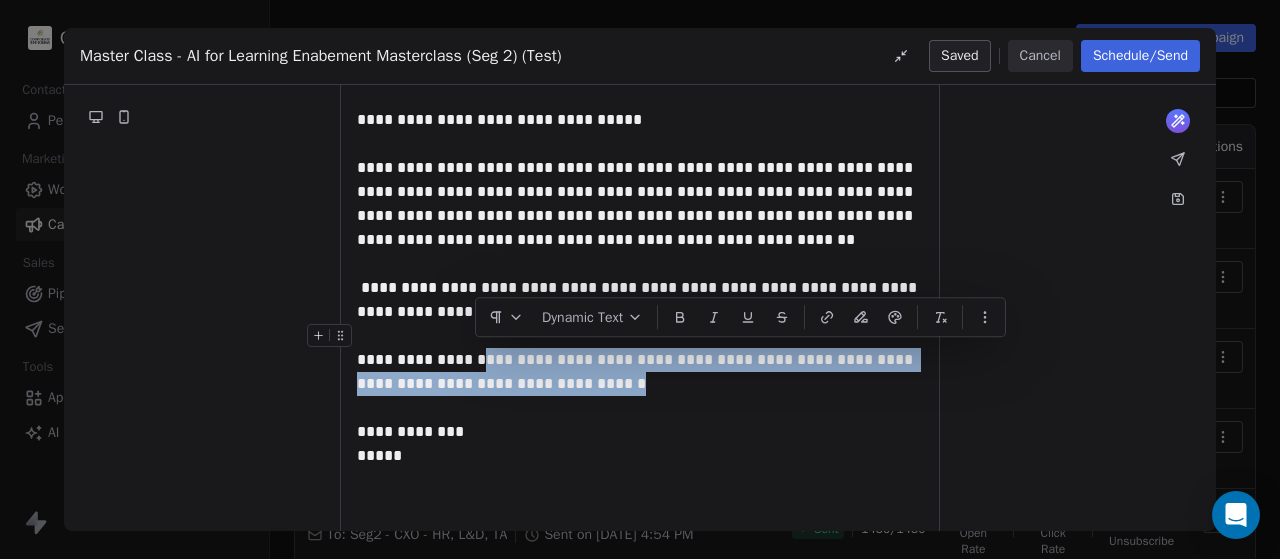 drag, startPoint x: 615, startPoint y: 386, endPoint x: 473, endPoint y: 370, distance: 142.89856 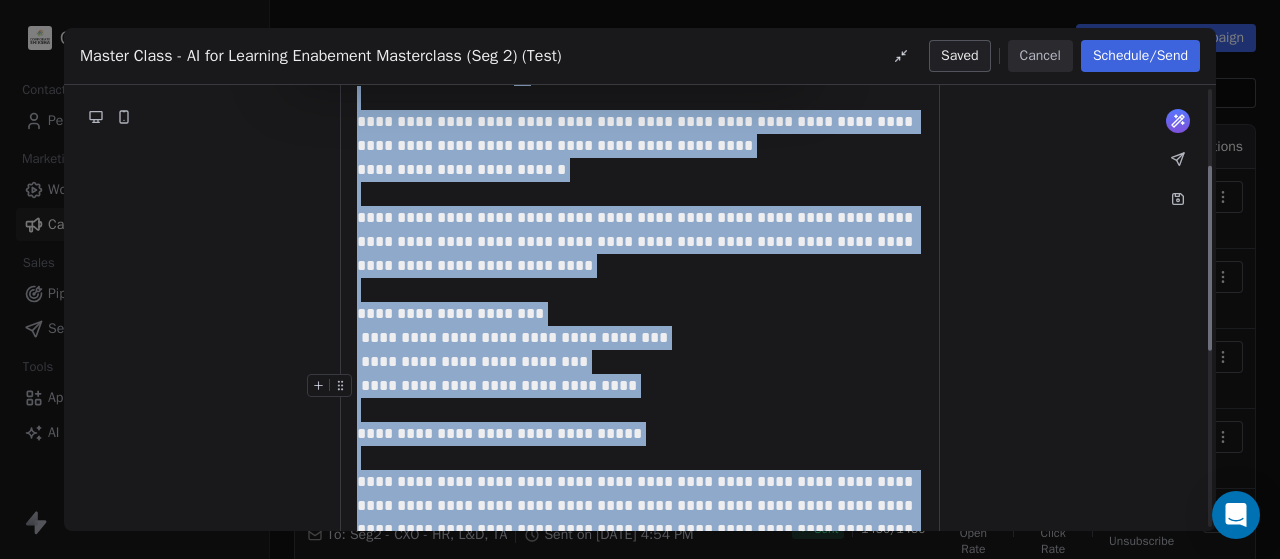 scroll, scrollTop: 162, scrollLeft: 0, axis: vertical 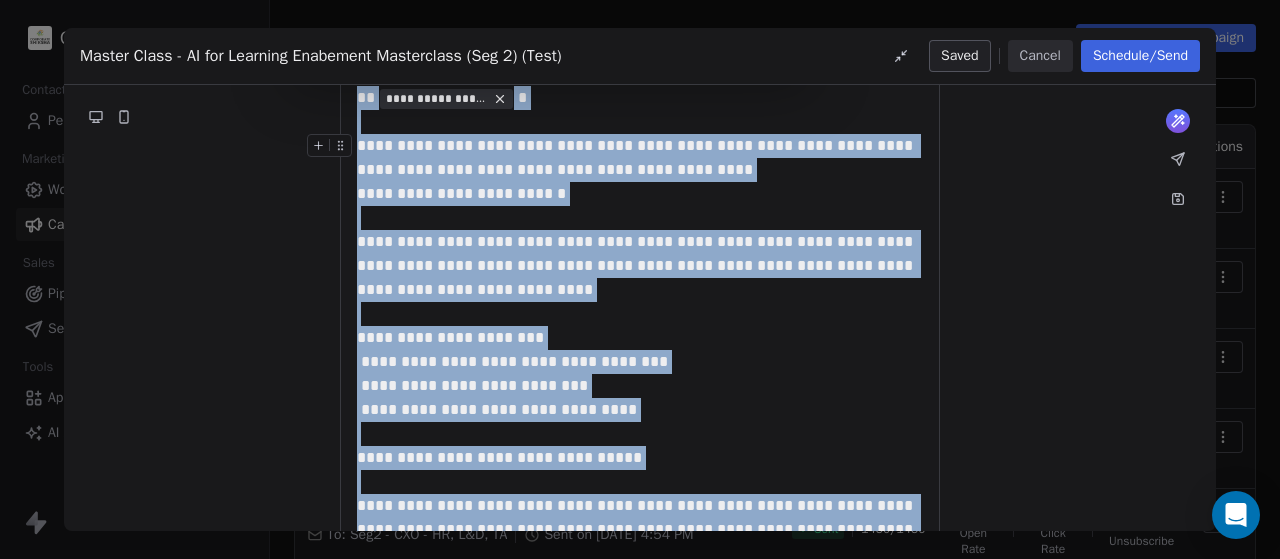 click on "**********" at bounding box center (640, 158) 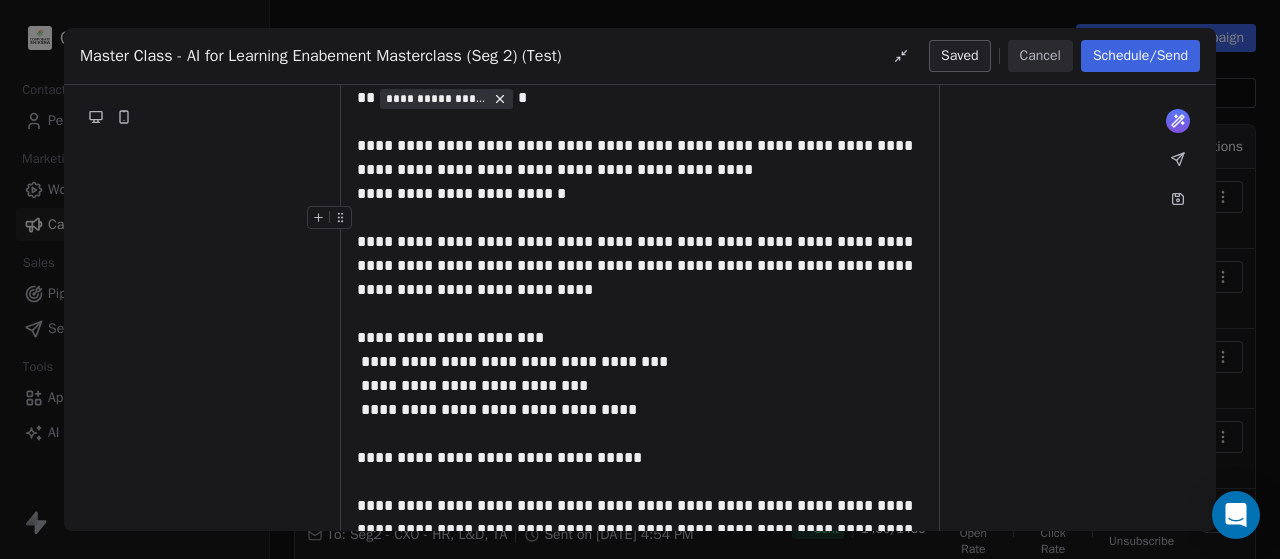 drag, startPoint x: 358, startPoint y: 143, endPoint x: 417, endPoint y: 259, distance: 130.14223 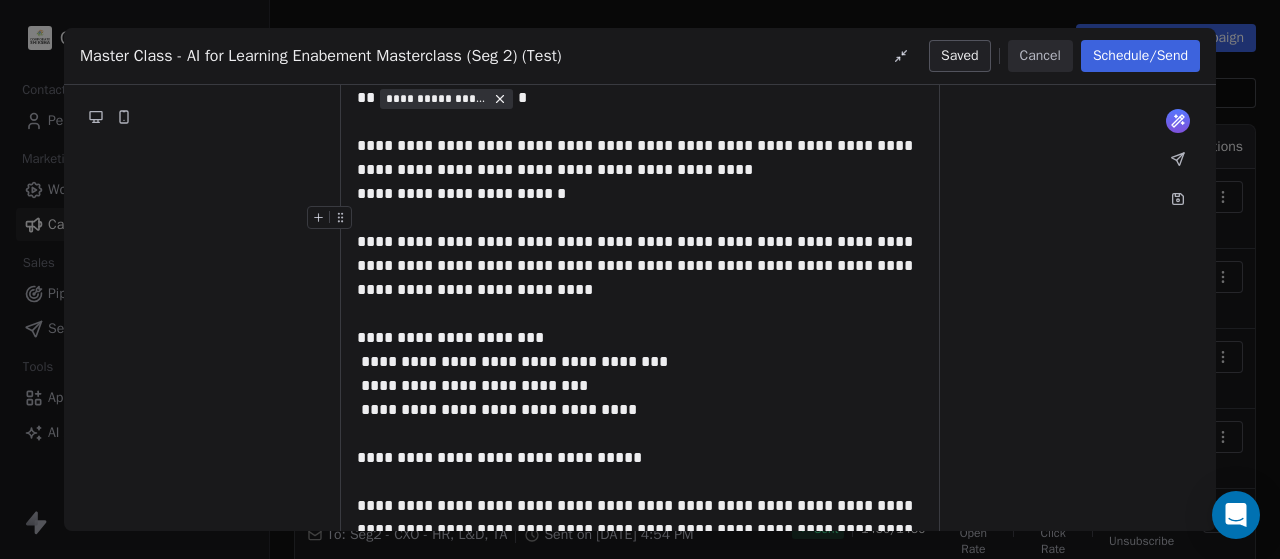 click on "**********" at bounding box center [640, 467] 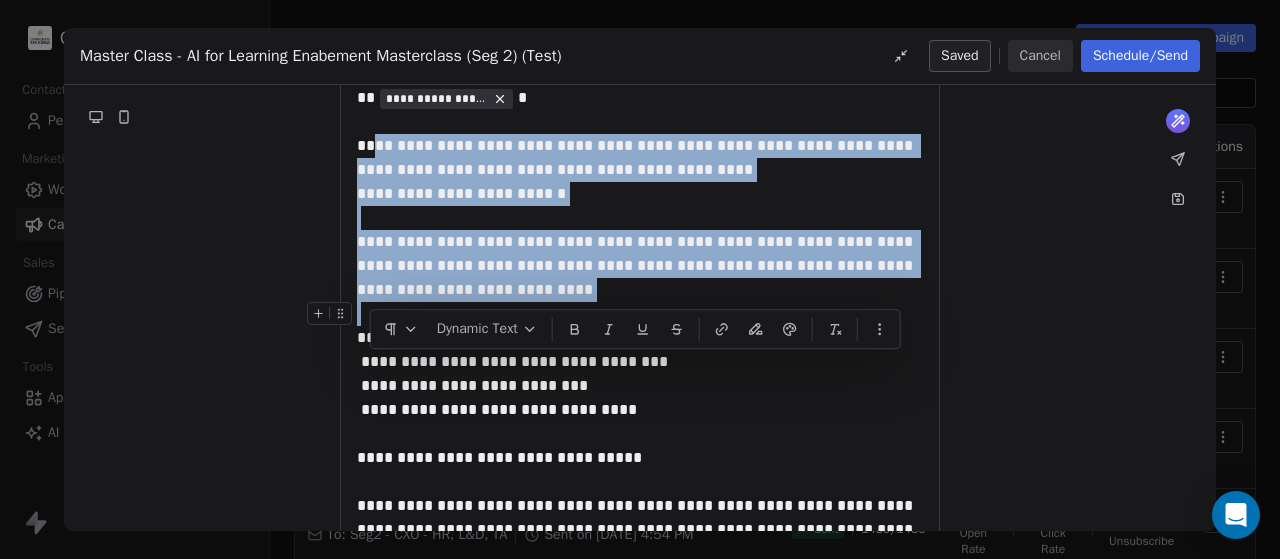 drag, startPoint x: 368, startPoint y: 144, endPoint x: 469, endPoint y: 302, distance: 187.52333 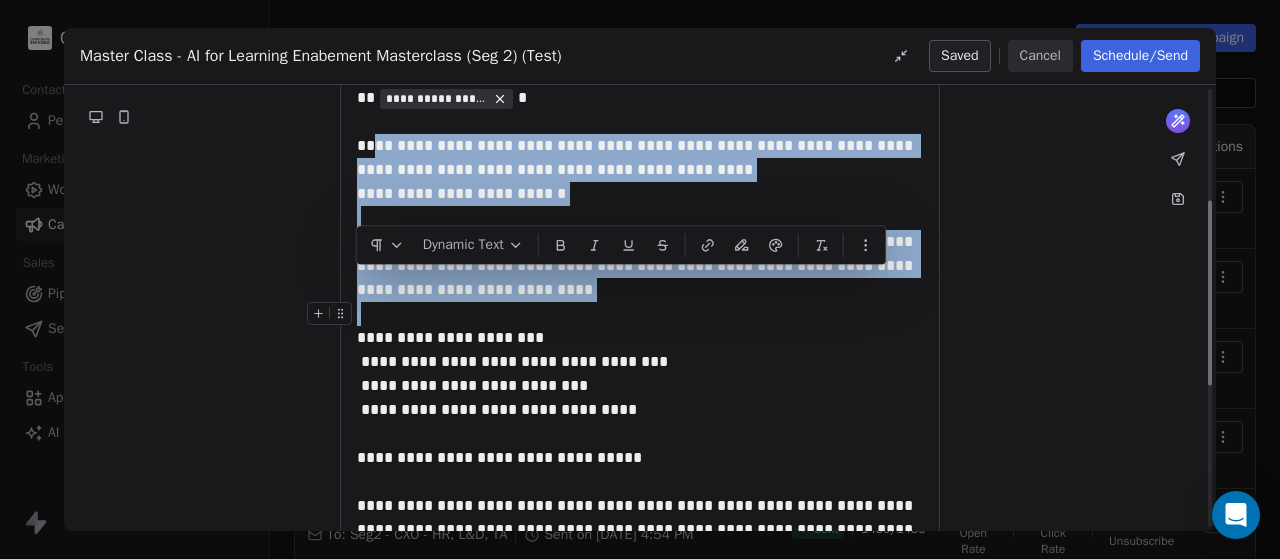 scroll, scrollTop: 562, scrollLeft: 0, axis: vertical 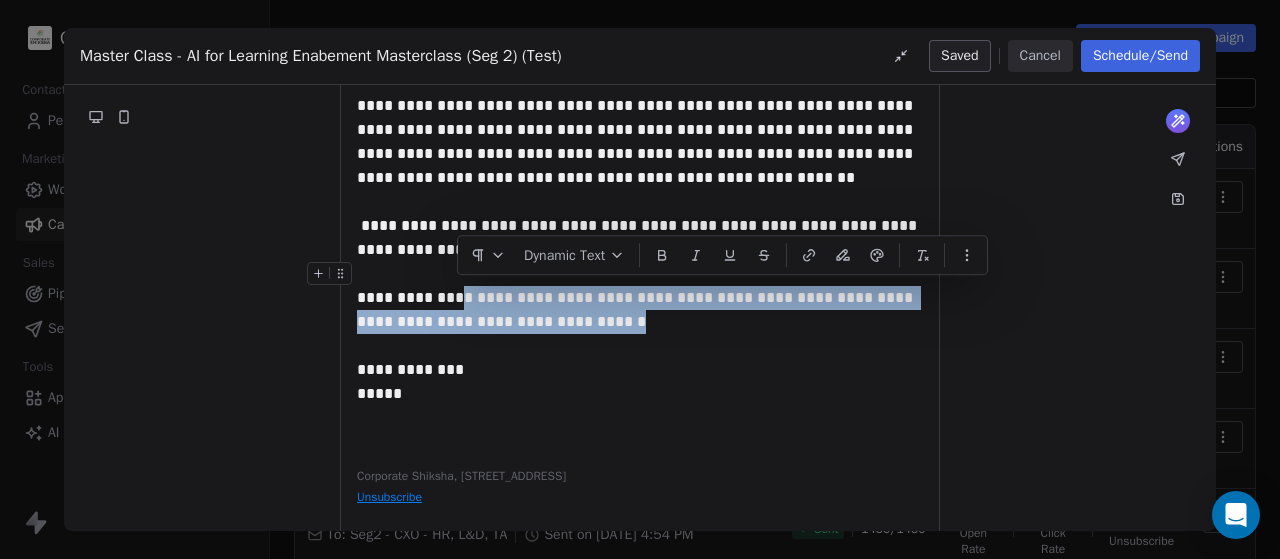 drag, startPoint x: 619, startPoint y: 319, endPoint x: 460, endPoint y: 295, distance: 160.80112 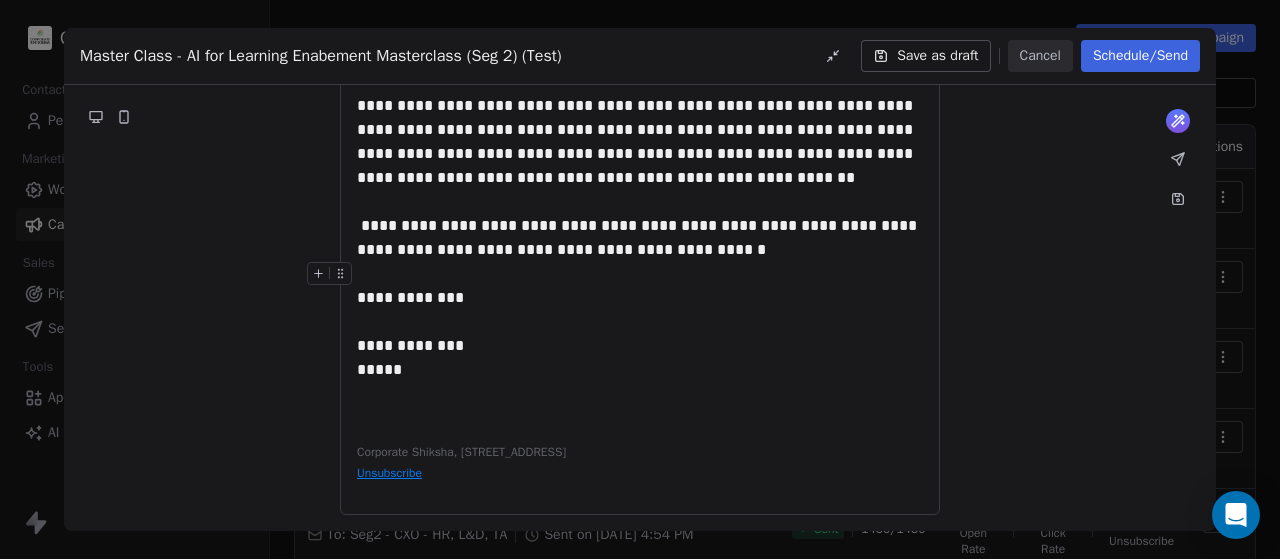 type 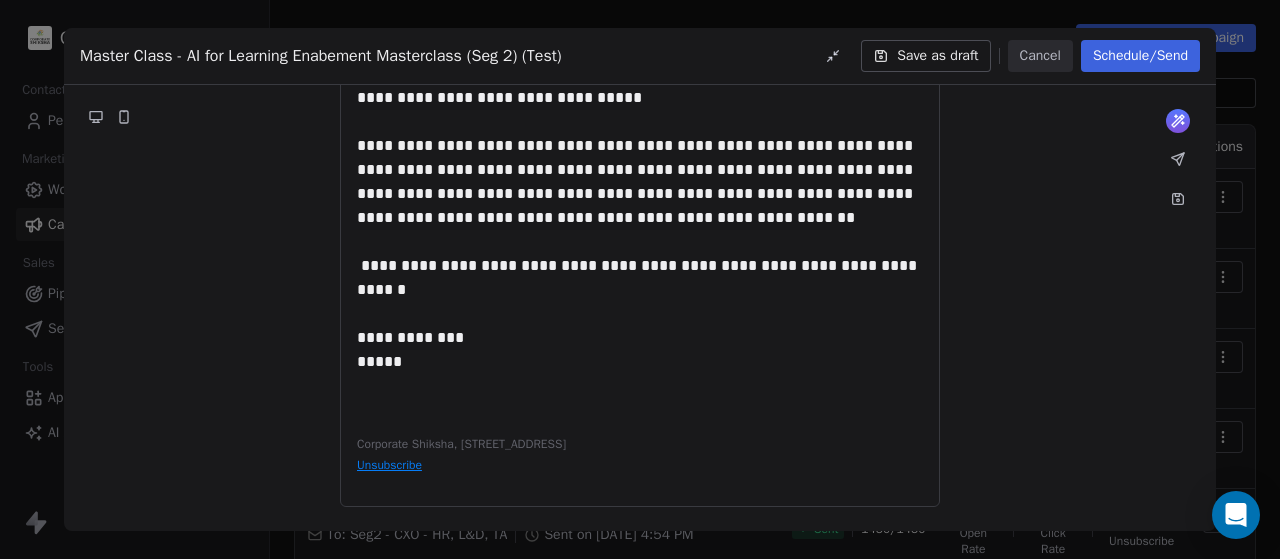 scroll, scrollTop: 520, scrollLeft: 0, axis: vertical 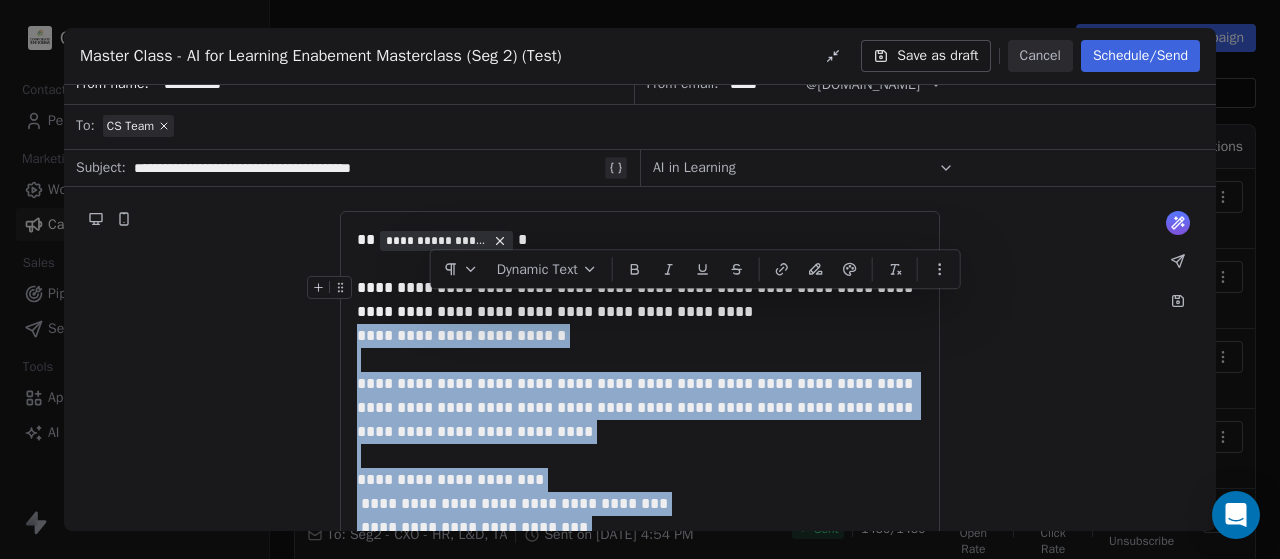 drag, startPoint x: 444, startPoint y: 265, endPoint x: 350, endPoint y: 287, distance: 96.540146 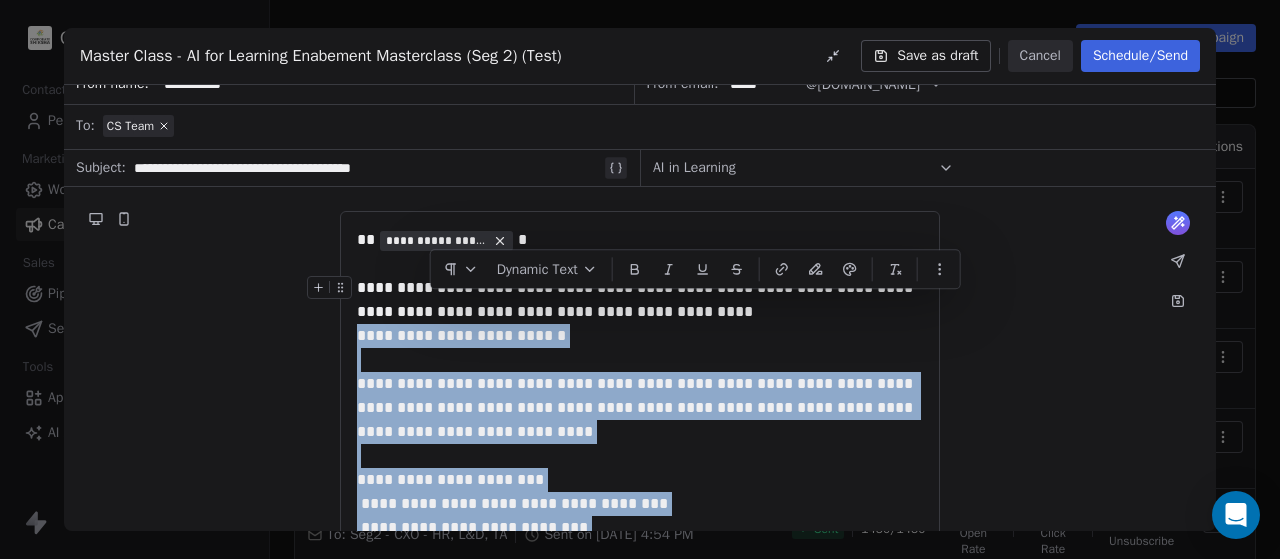click on "**********" at bounding box center [640, 561] 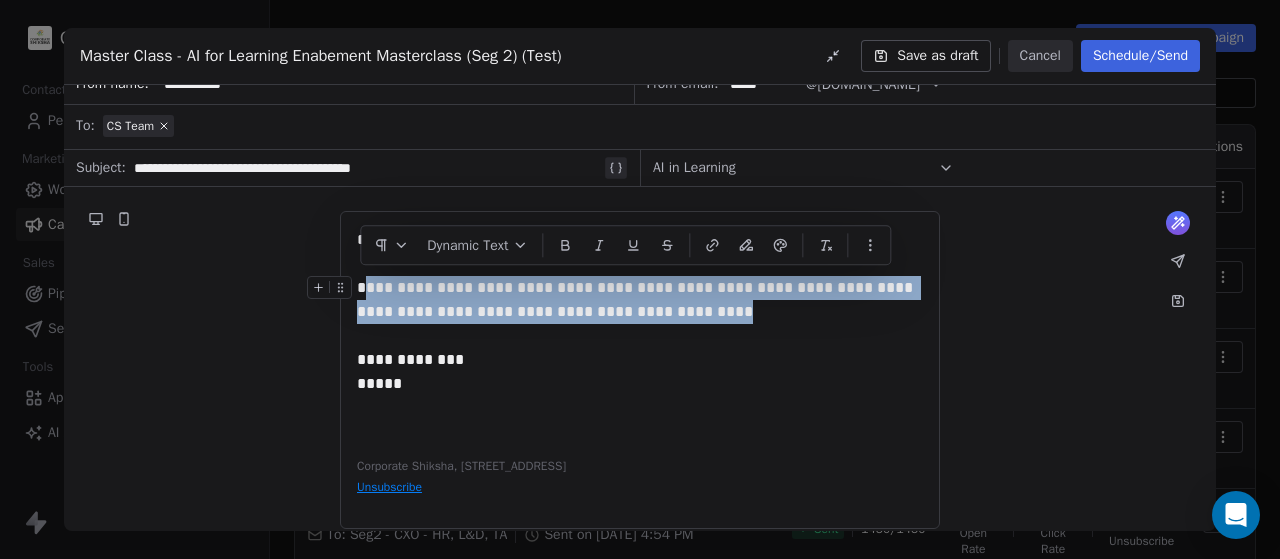 drag, startPoint x: 602, startPoint y: 313, endPoint x: 339, endPoint y: 284, distance: 264.59402 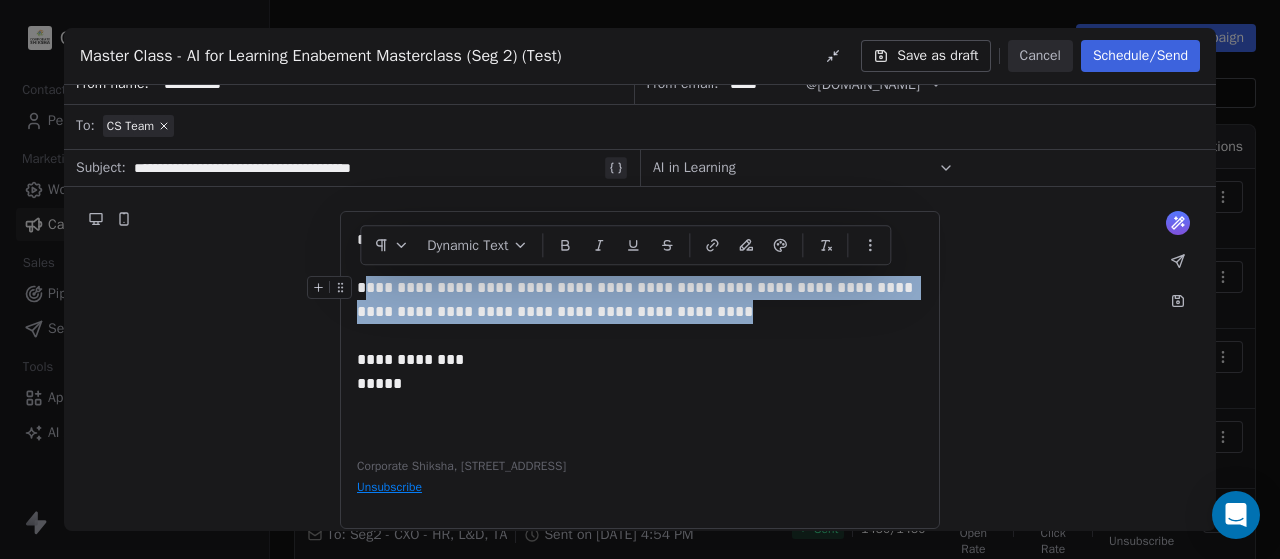 click on "**********" at bounding box center [640, 300] 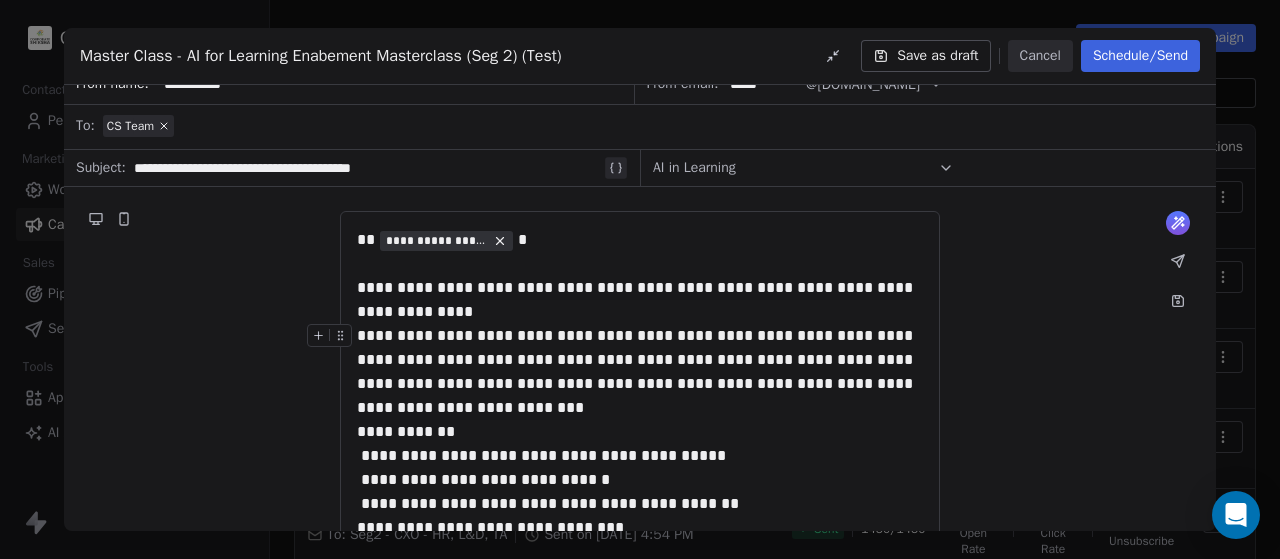 click on "**********" at bounding box center [640, 372] 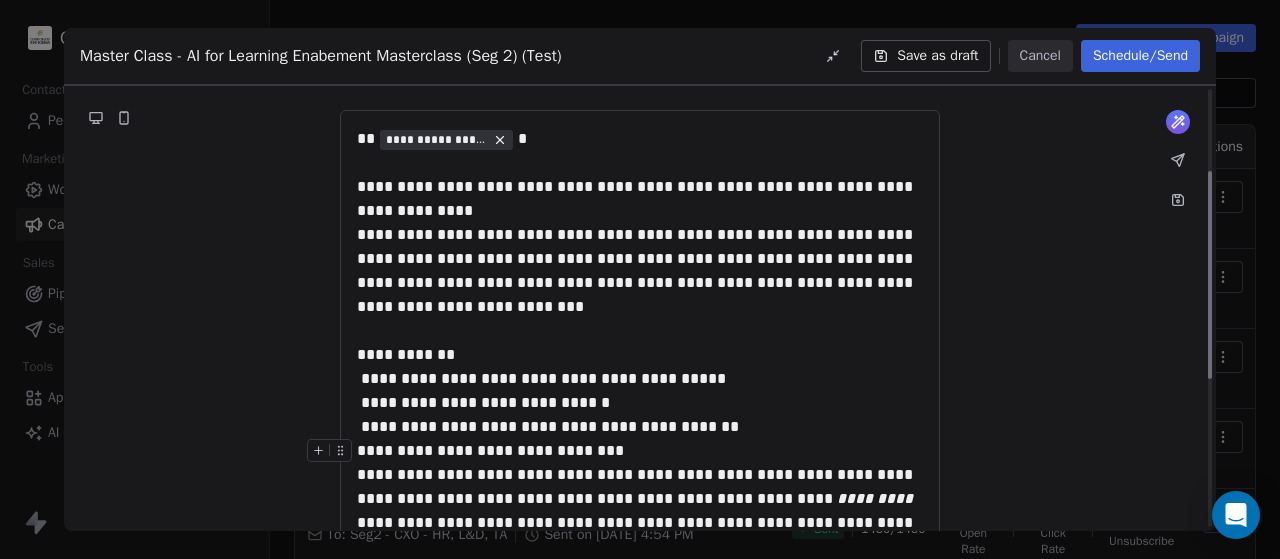 scroll, scrollTop: 220, scrollLeft: 0, axis: vertical 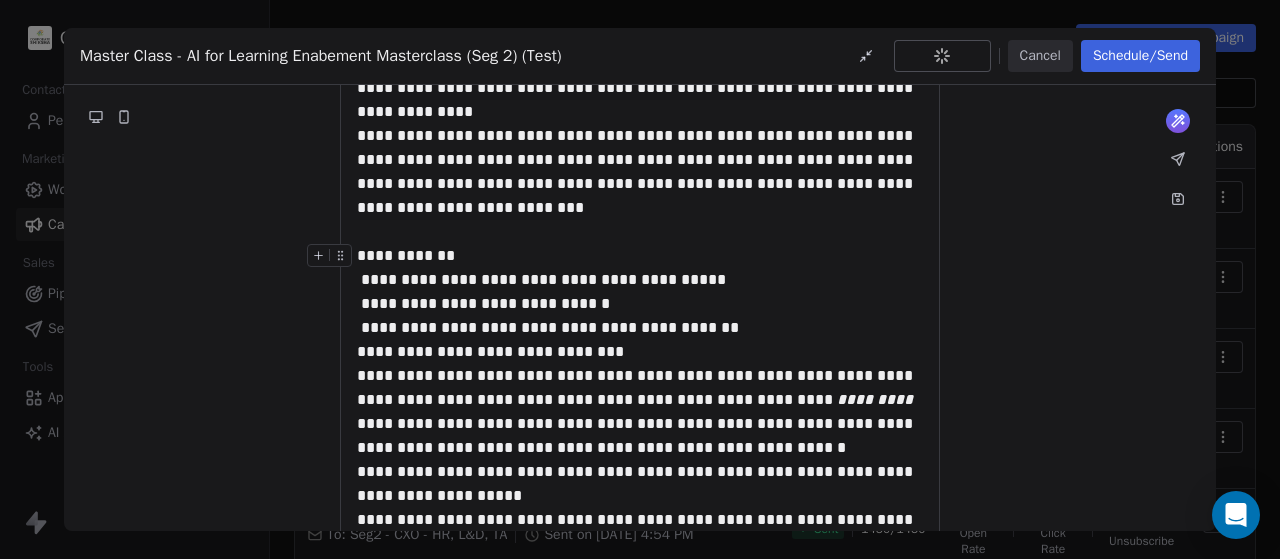 click on "**********" at bounding box center (640, 292) 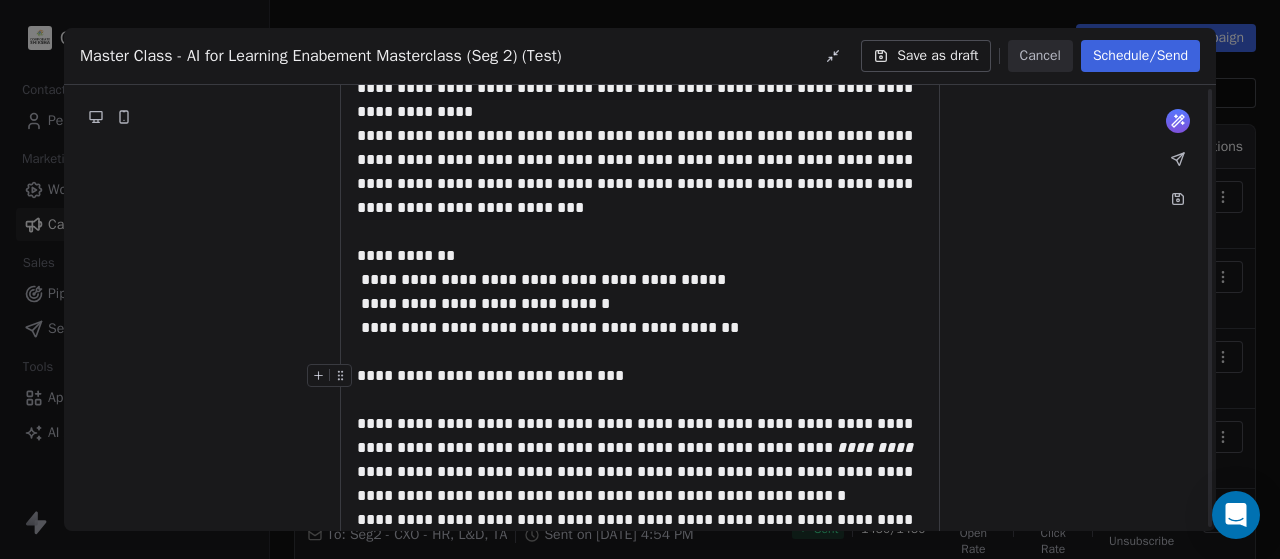scroll, scrollTop: 320, scrollLeft: 0, axis: vertical 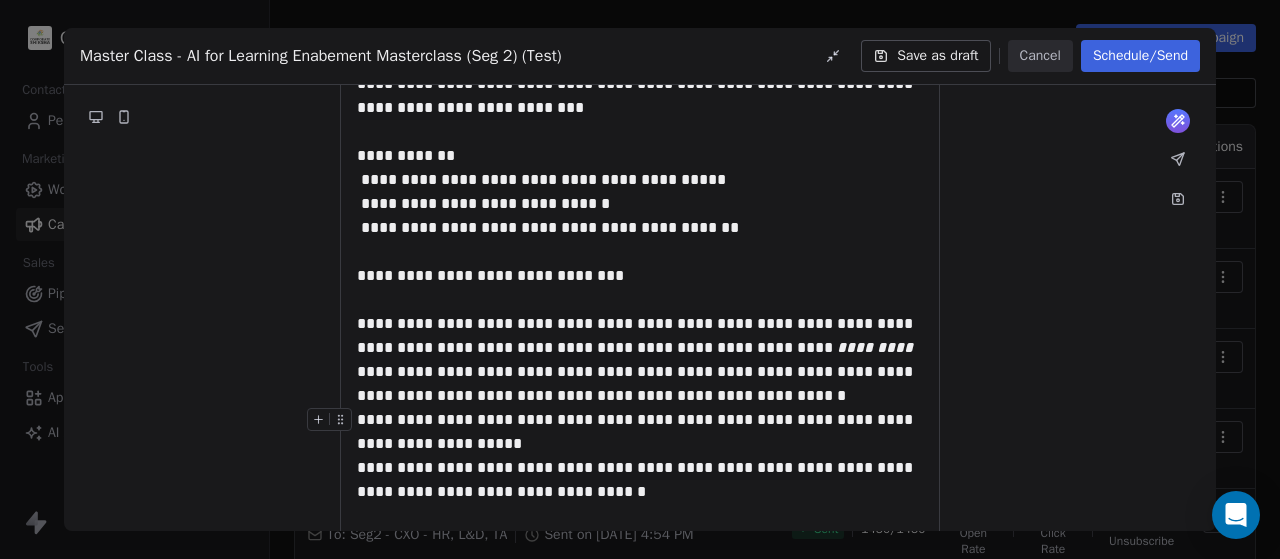 click on "**********" at bounding box center [640, 432] 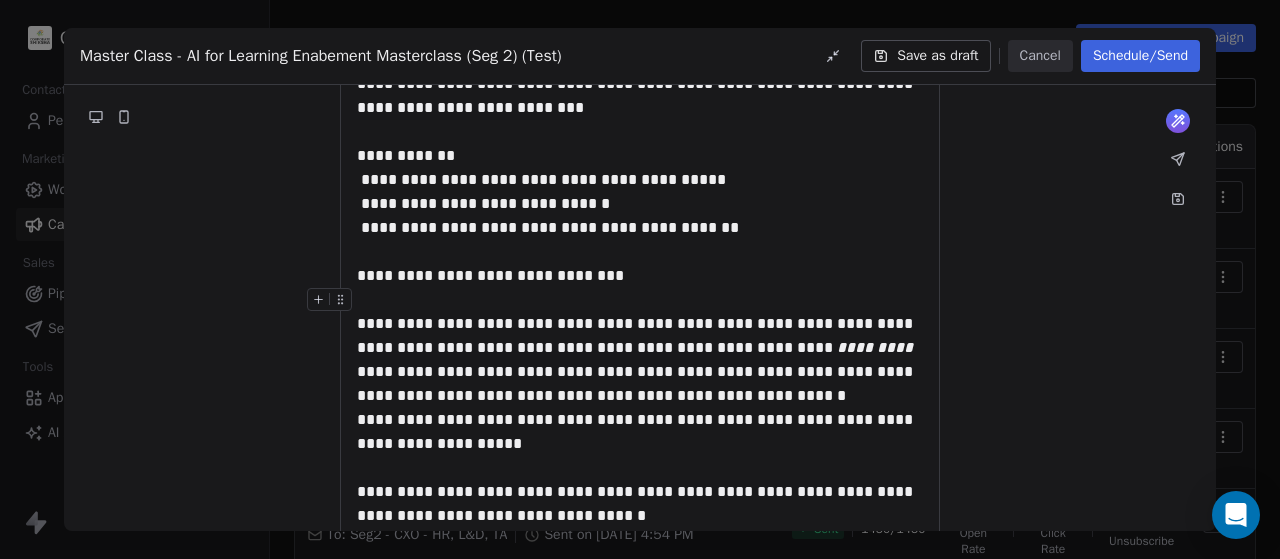 click on "**********" at bounding box center (637, 359) 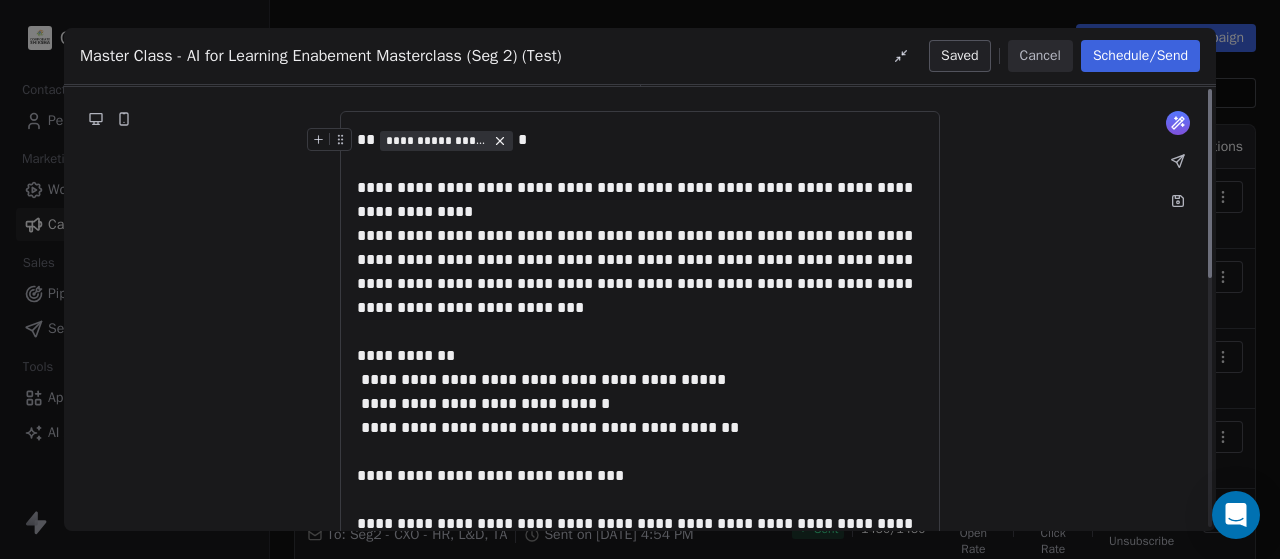 scroll, scrollTop: 0, scrollLeft: 0, axis: both 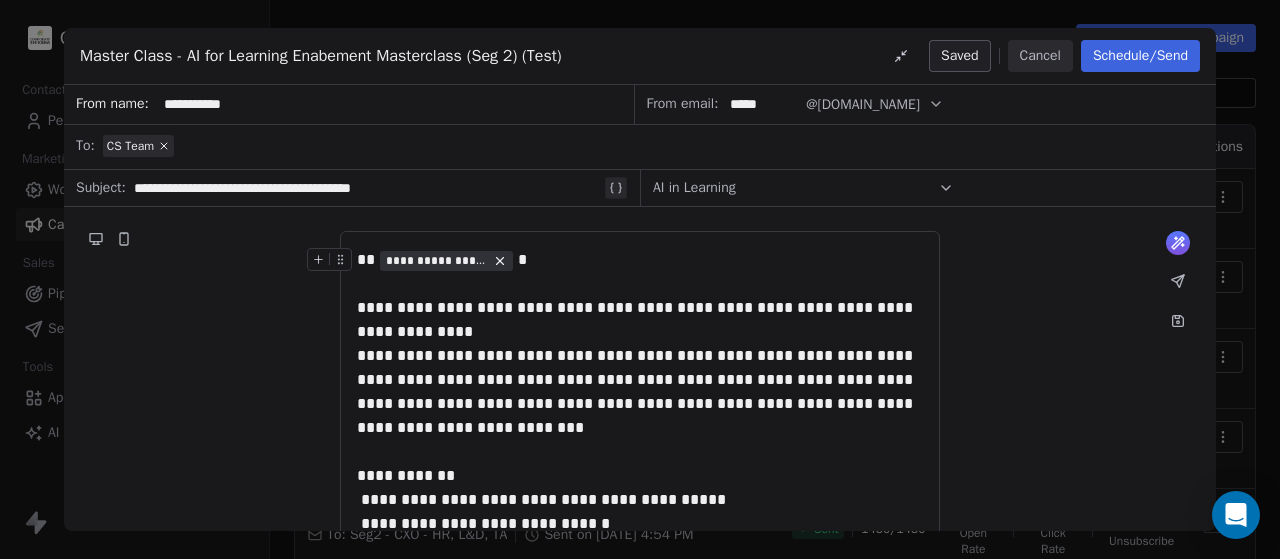 click on "**********" at bounding box center [640, 296] 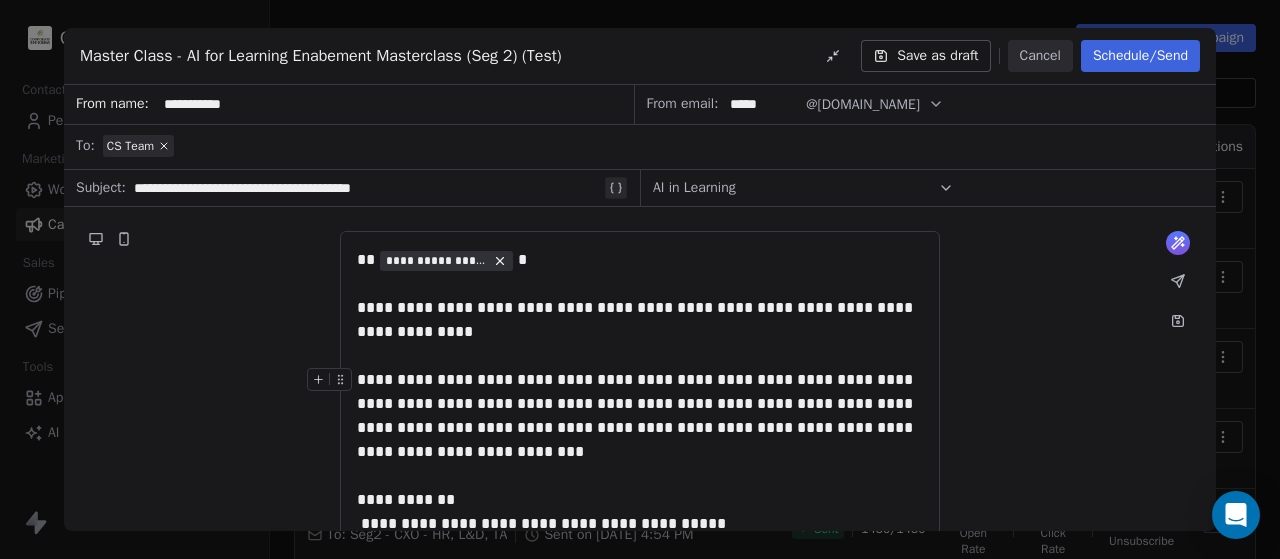 click on "**********" at bounding box center (637, 415) 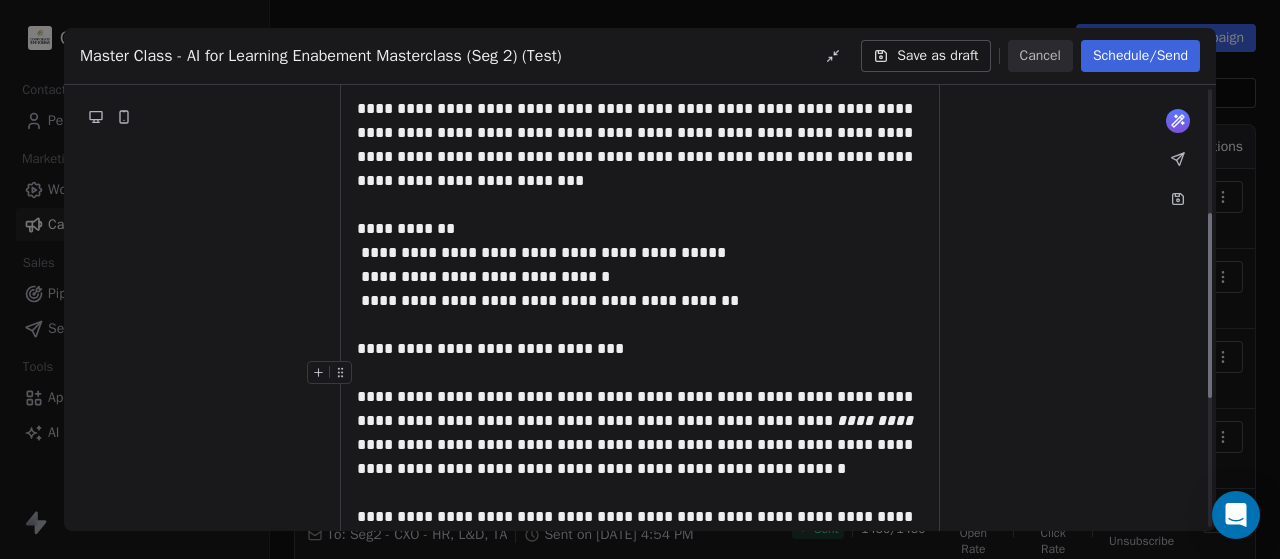 scroll, scrollTop: 300, scrollLeft: 0, axis: vertical 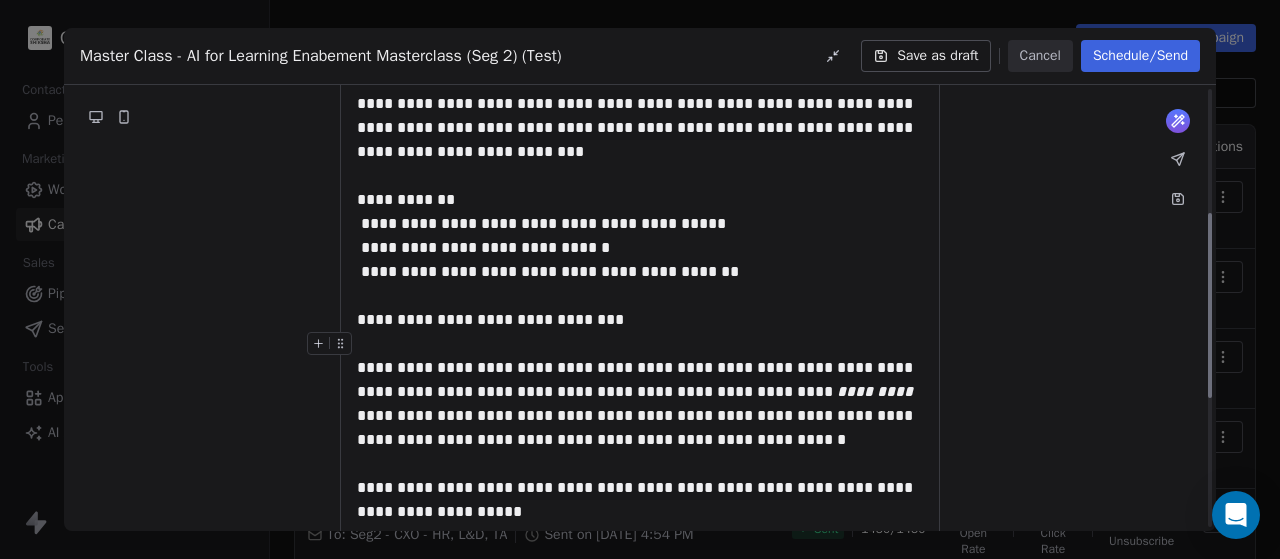 click on "**********" at bounding box center (640, 329) 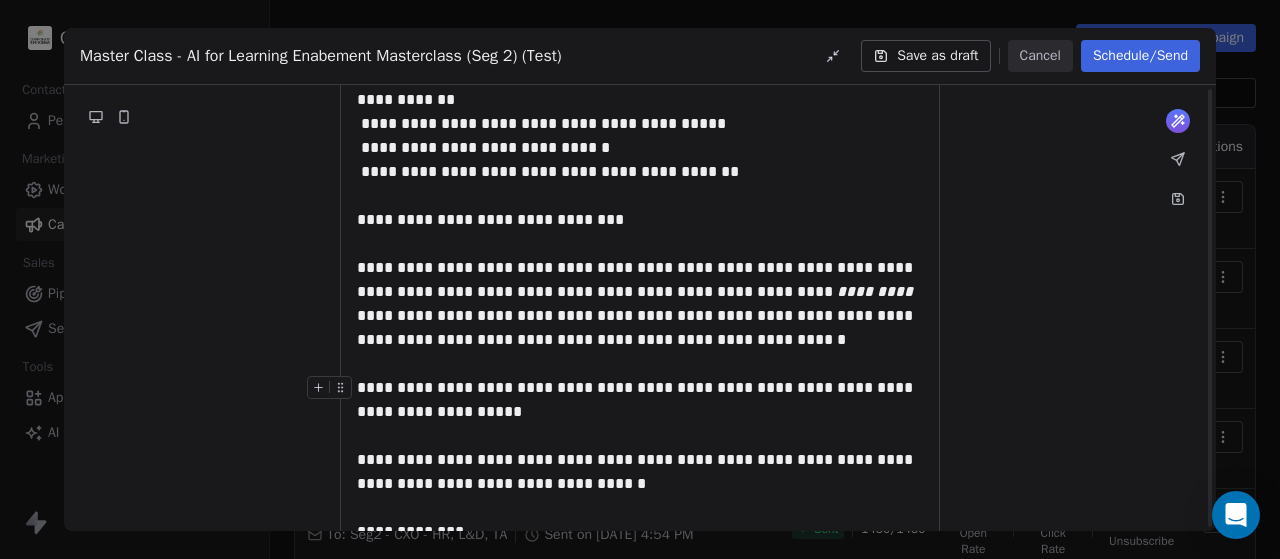 scroll, scrollTop: 500, scrollLeft: 0, axis: vertical 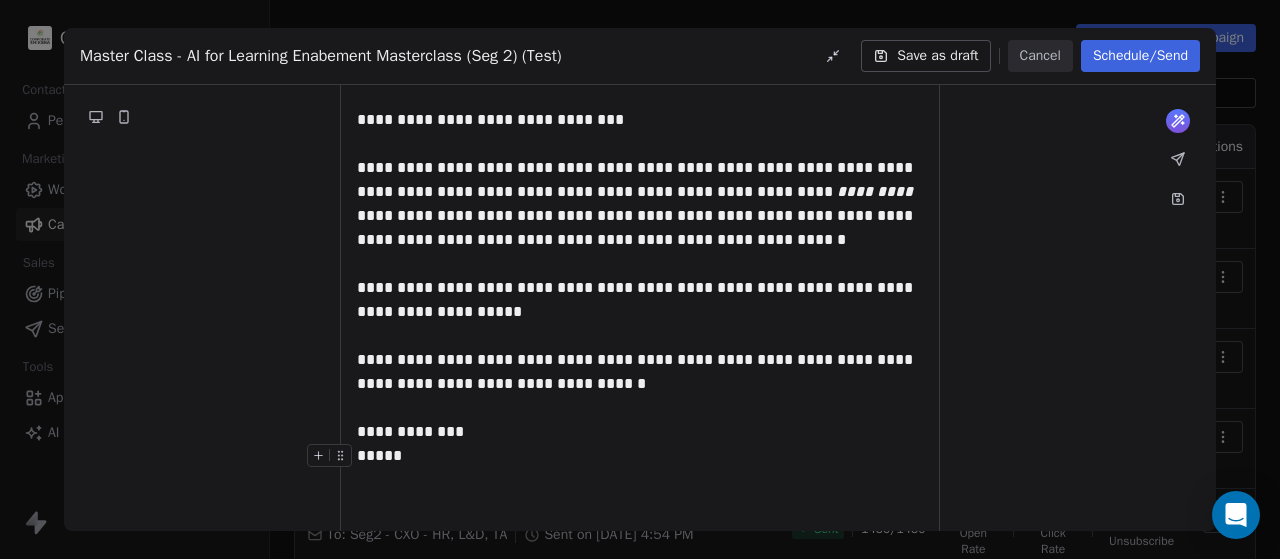 click on "*****" at bounding box center (640, 456) 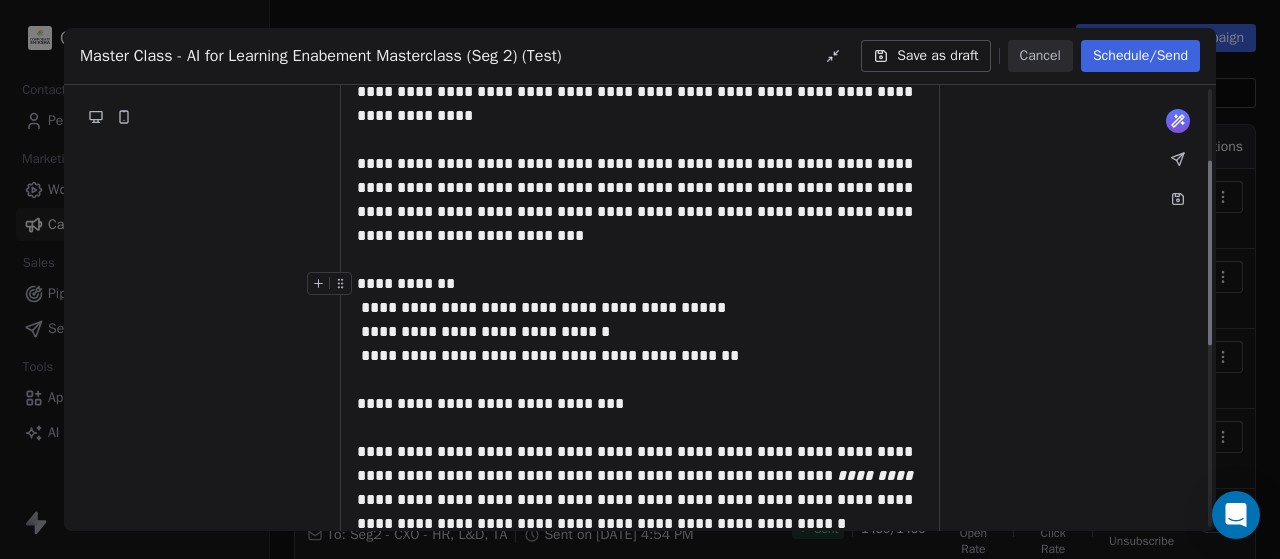 scroll, scrollTop: 16, scrollLeft: 0, axis: vertical 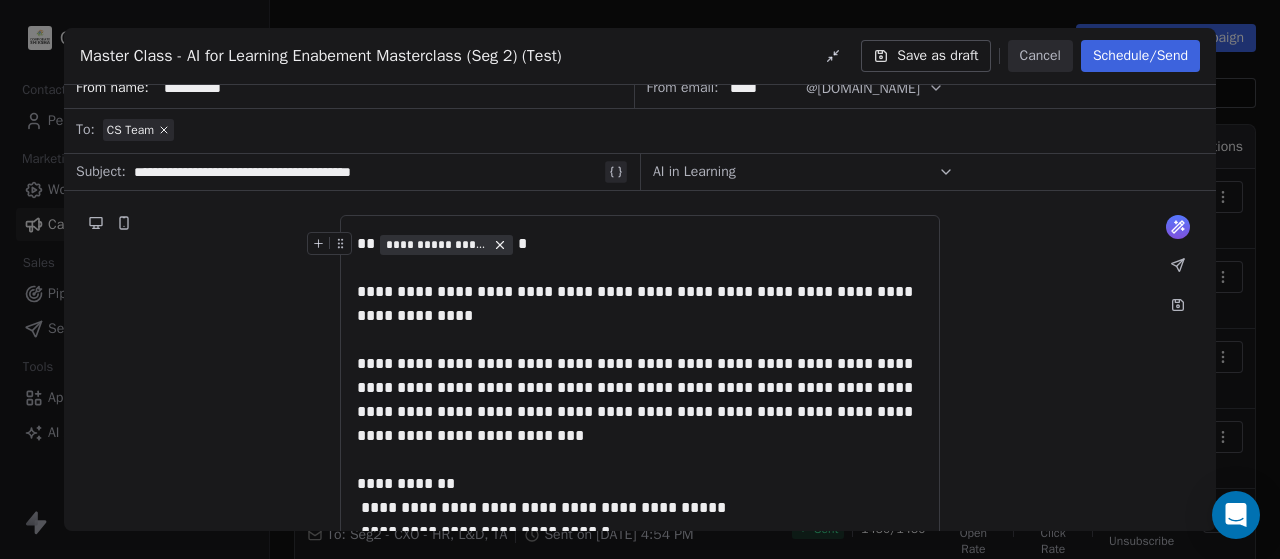 click on "**********" at bounding box center (640, 292) 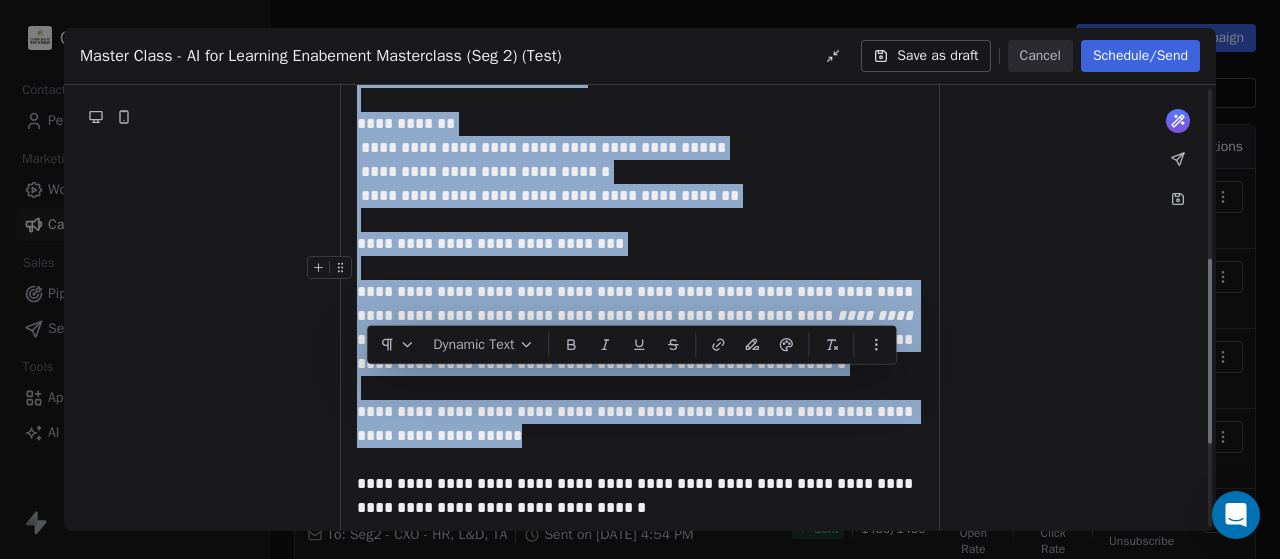 scroll, scrollTop: 416, scrollLeft: 0, axis: vertical 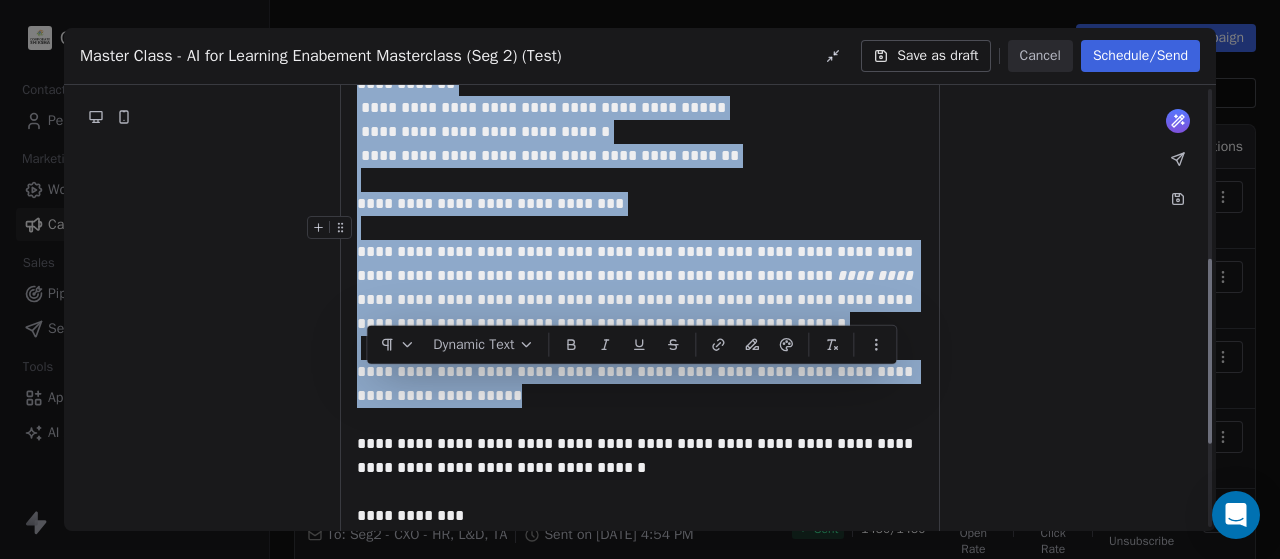 drag, startPoint x: 364, startPoint y: 291, endPoint x: 437, endPoint y: 402, distance: 132.8533 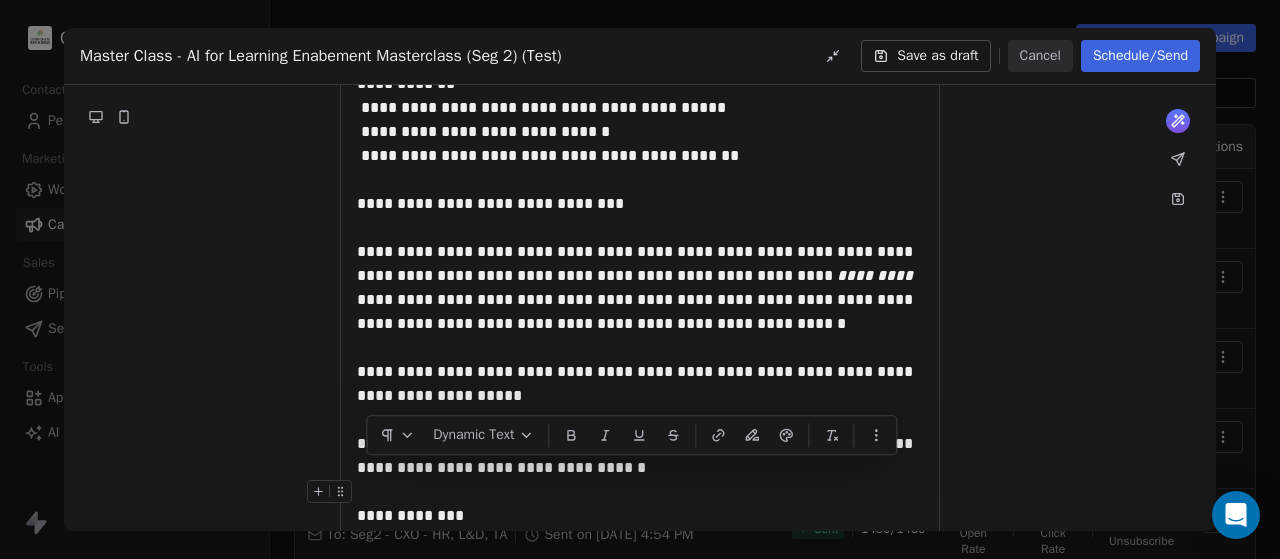 click on "**********" at bounding box center [640, 504] 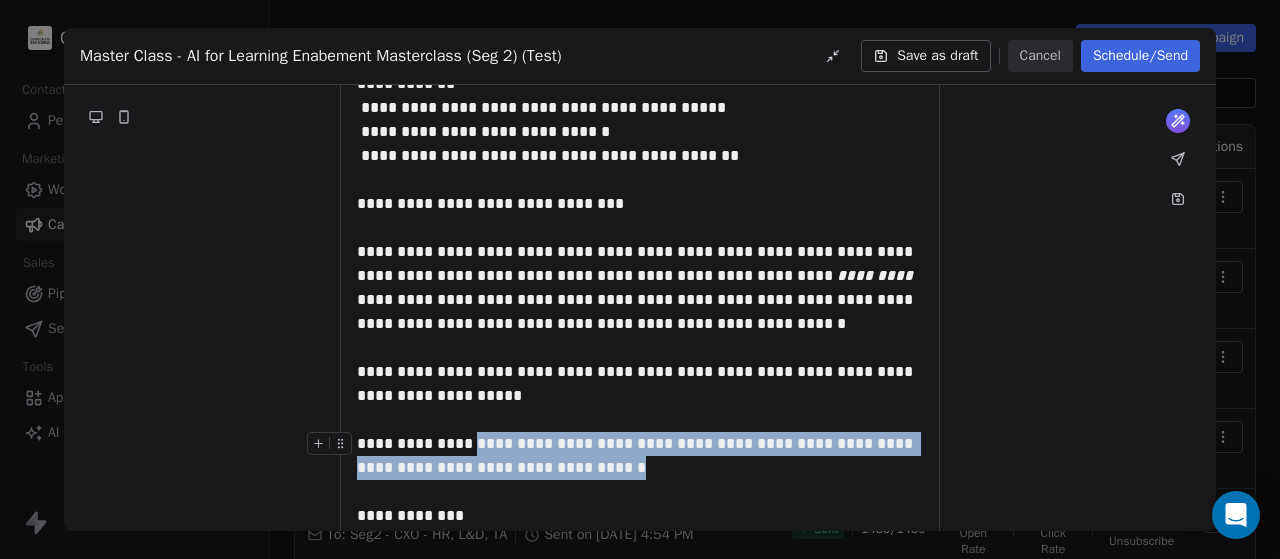 drag, startPoint x: 611, startPoint y: 477, endPoint x: 469, endPoint y: 445, distance: 145.56099 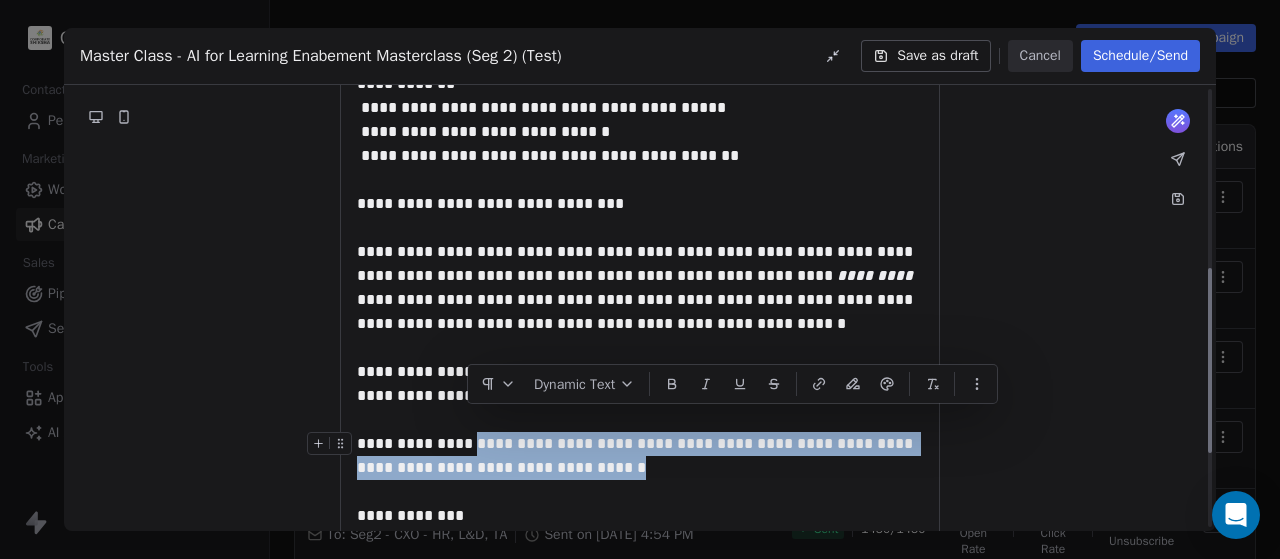 scroll, scrollTop: 616, scrollLeft: 0, axis: vertical 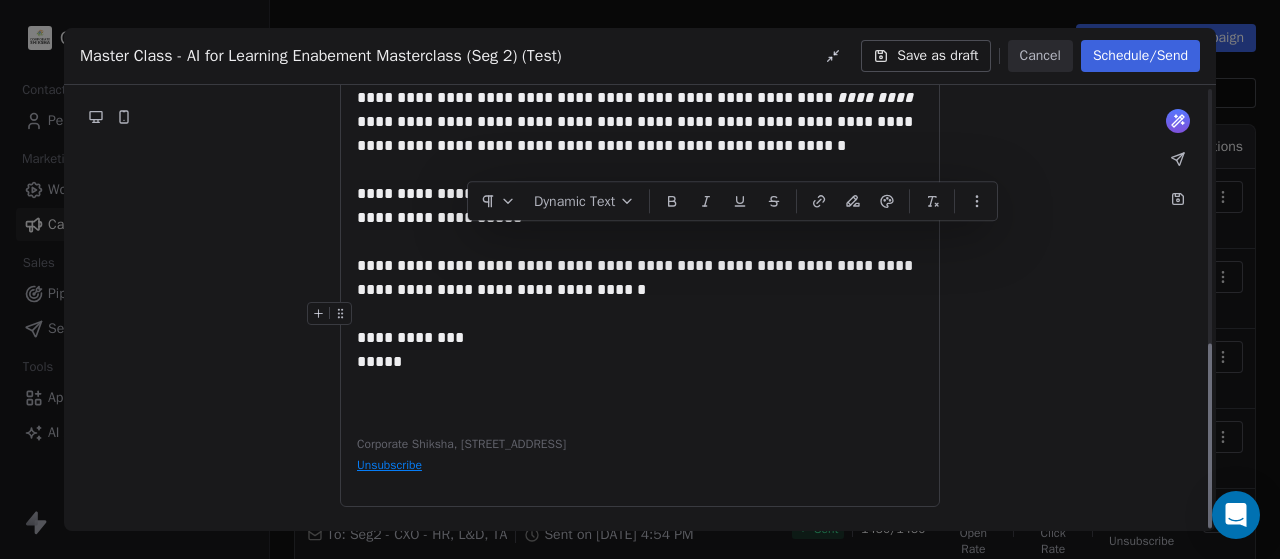 click on "*****" at bounding box center [640, 362] 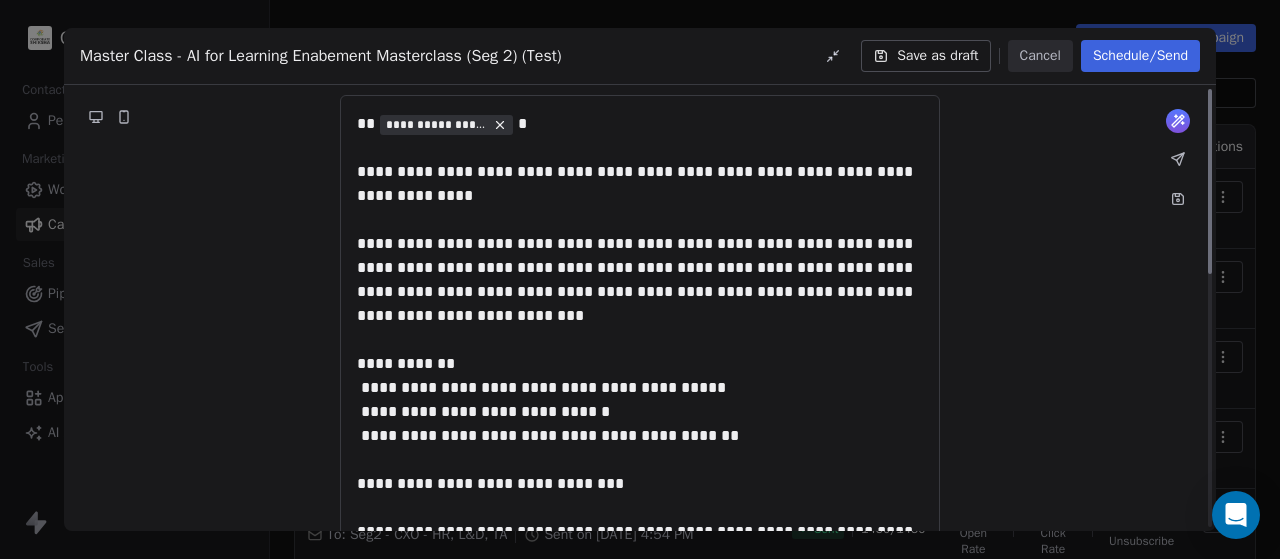scroll, scrollTop: 0, scrollLeft: 0, axis: both 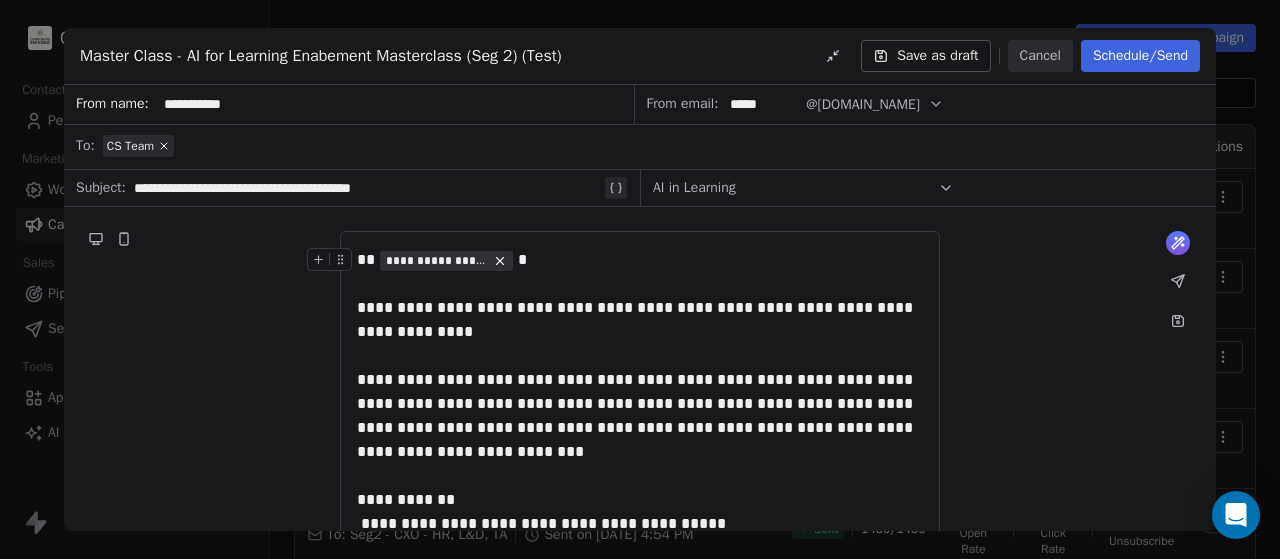 click on "Schedule/Send" at bounding box center [1140, 56] 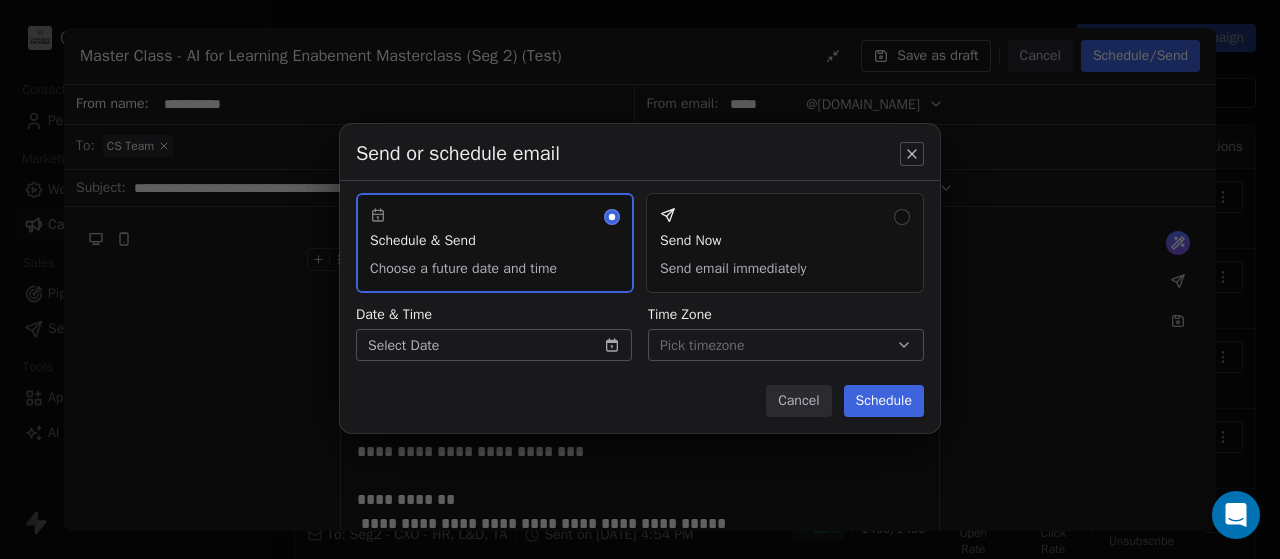click on "Cancel" at bounding box center [798, 401] 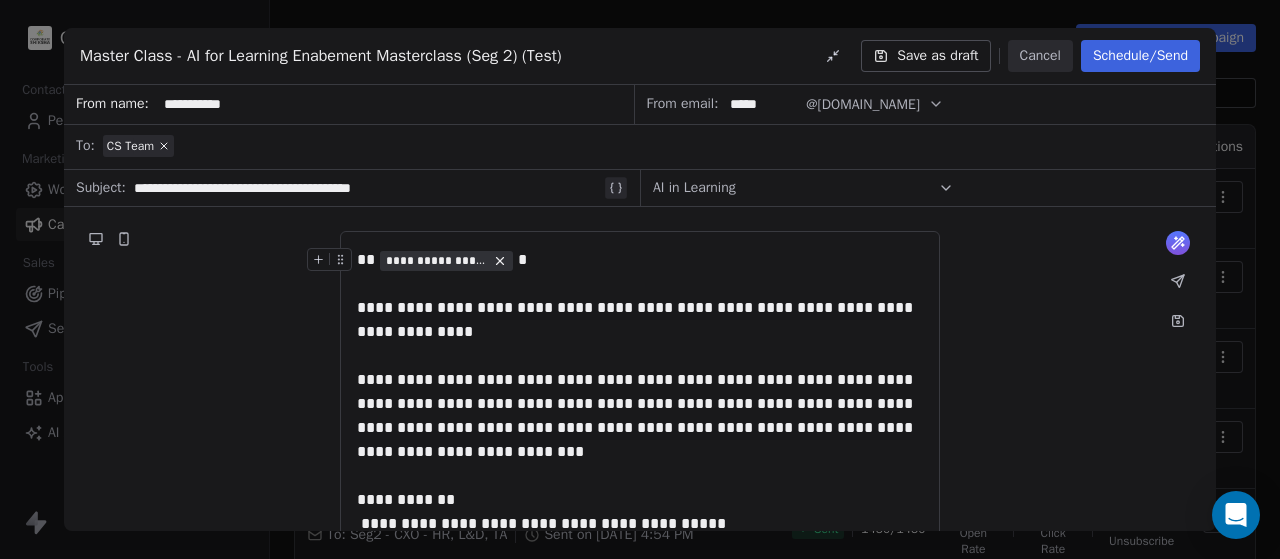 click on "**********" at bounding box center [367, 188] 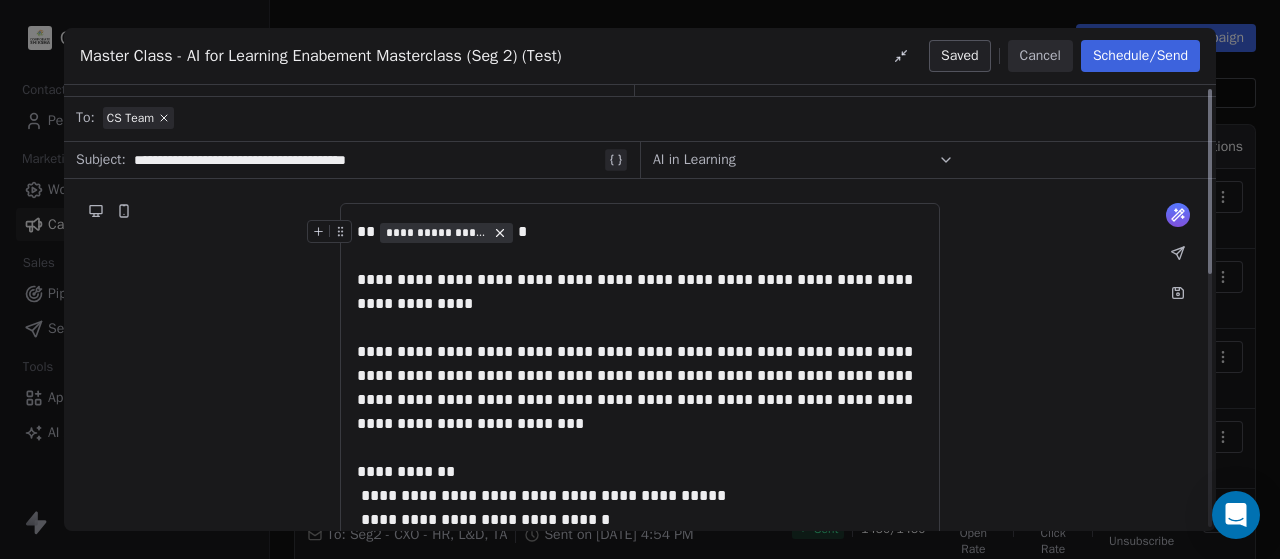 scroll, scrollTop: 0, scrollLeft: 0, axis: both 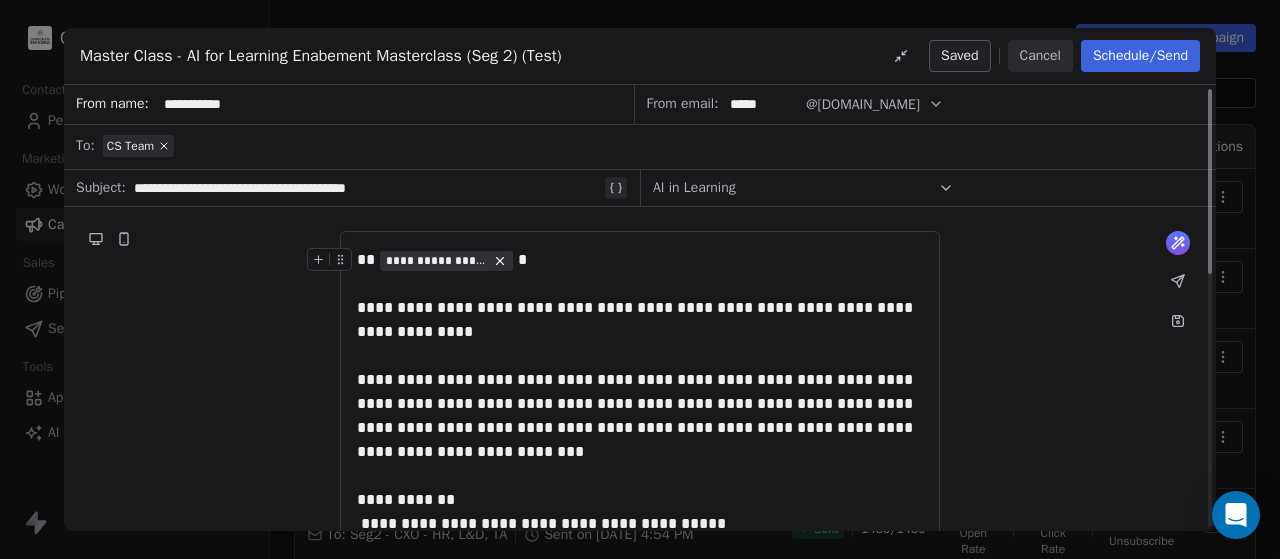 click on "Schedule/Send" at bounding box center (1140, 56) 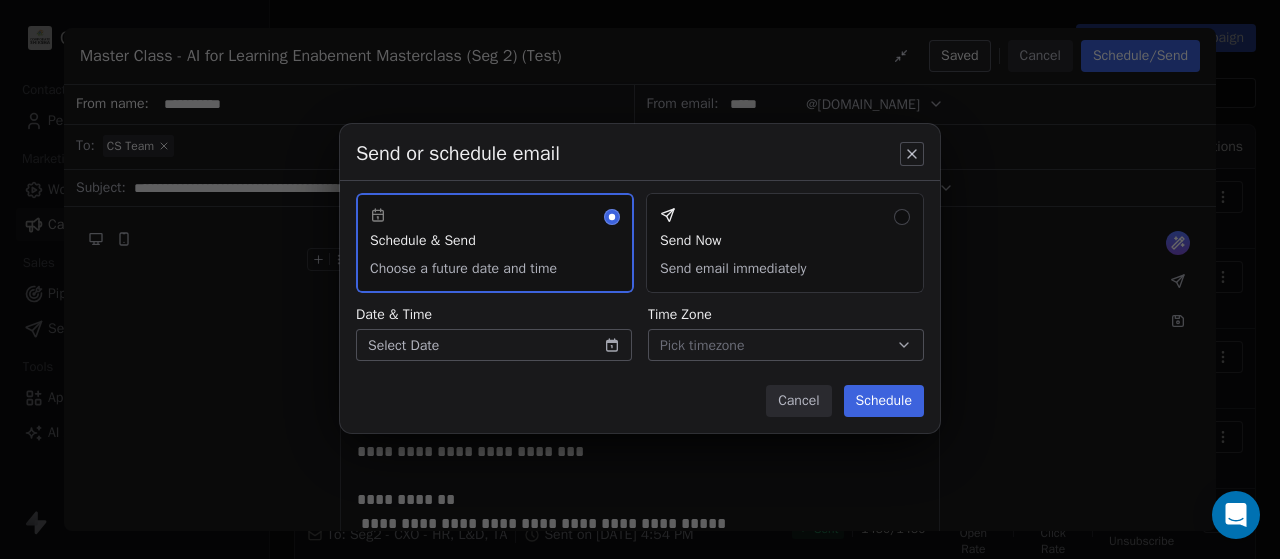 click on "Send Now Send email immediately" at bounding box center [785, 243] 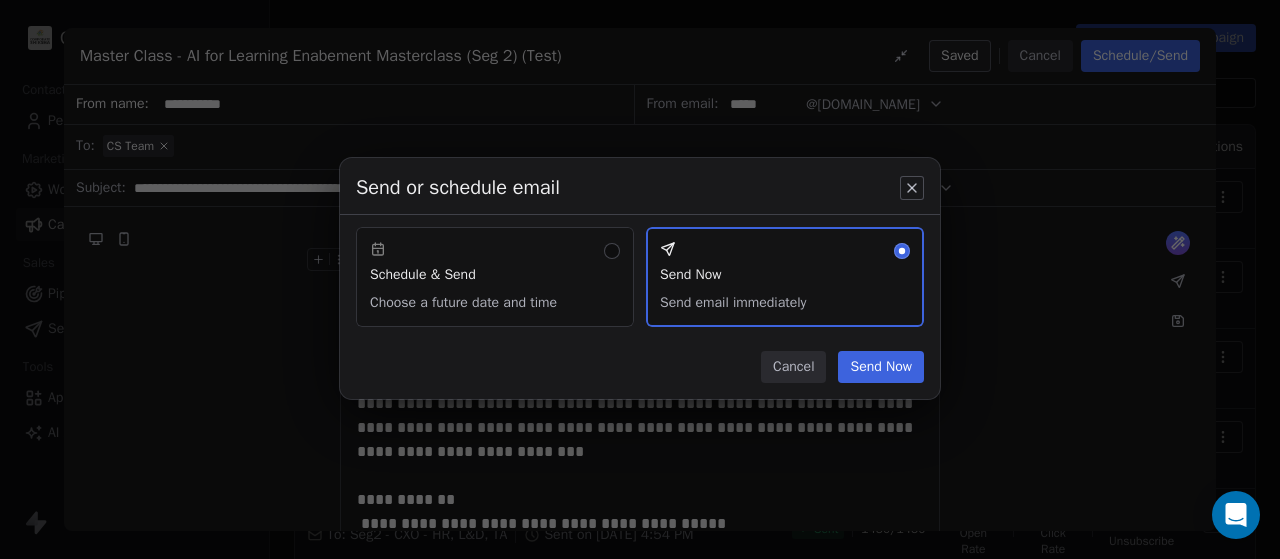 click on "Send Now" at bounding box center [881, 367] 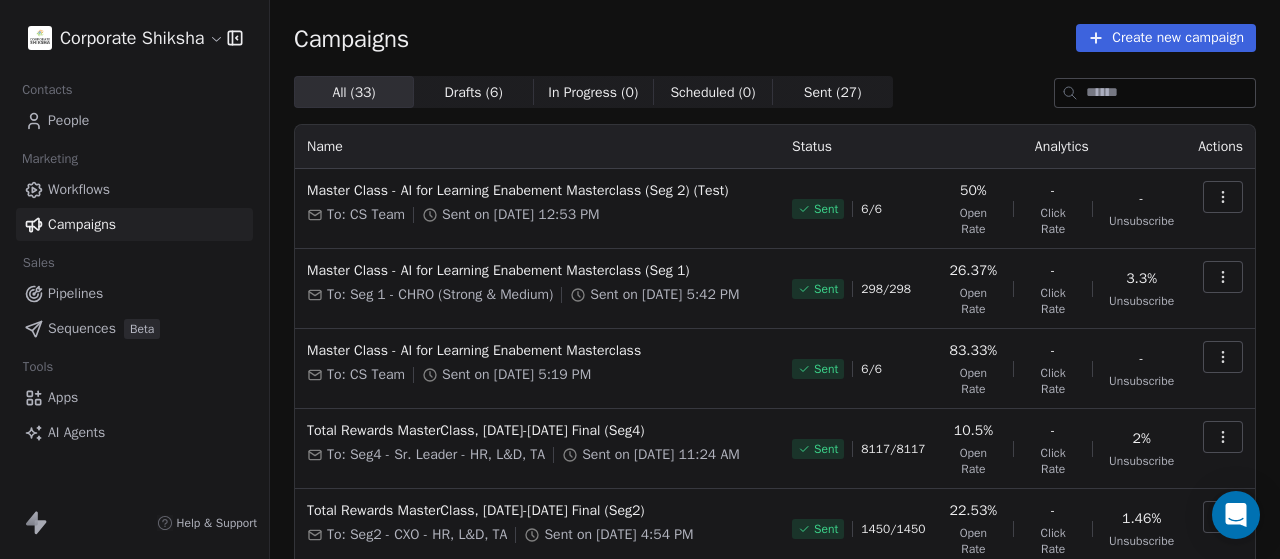 click at bounding box center (1223, 197) 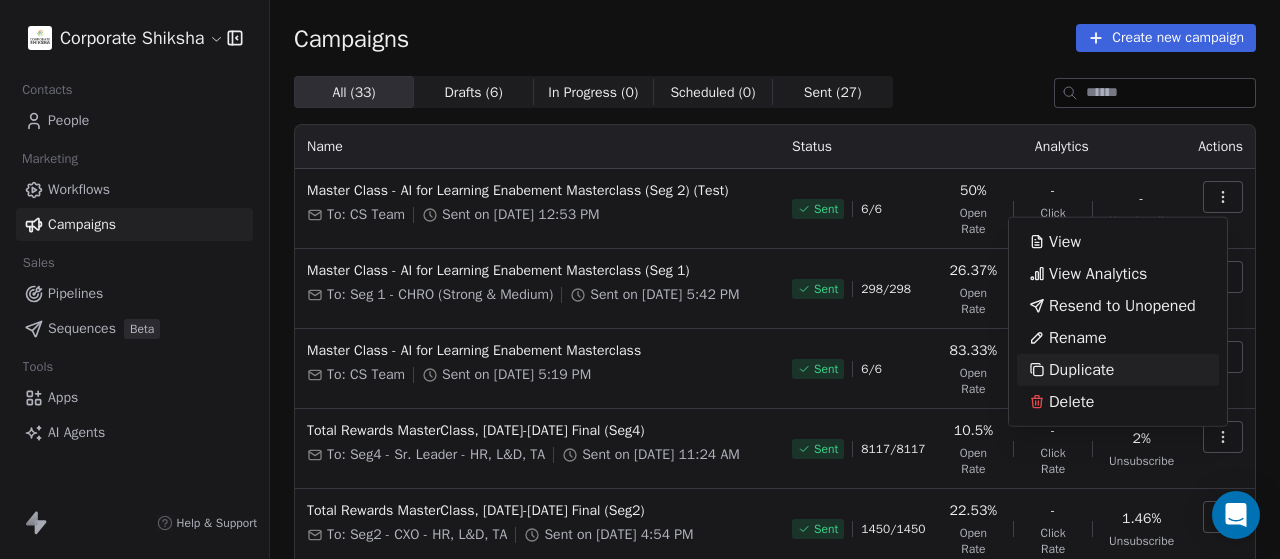 click on "Duplicate" at bounding box center [1081, 370] 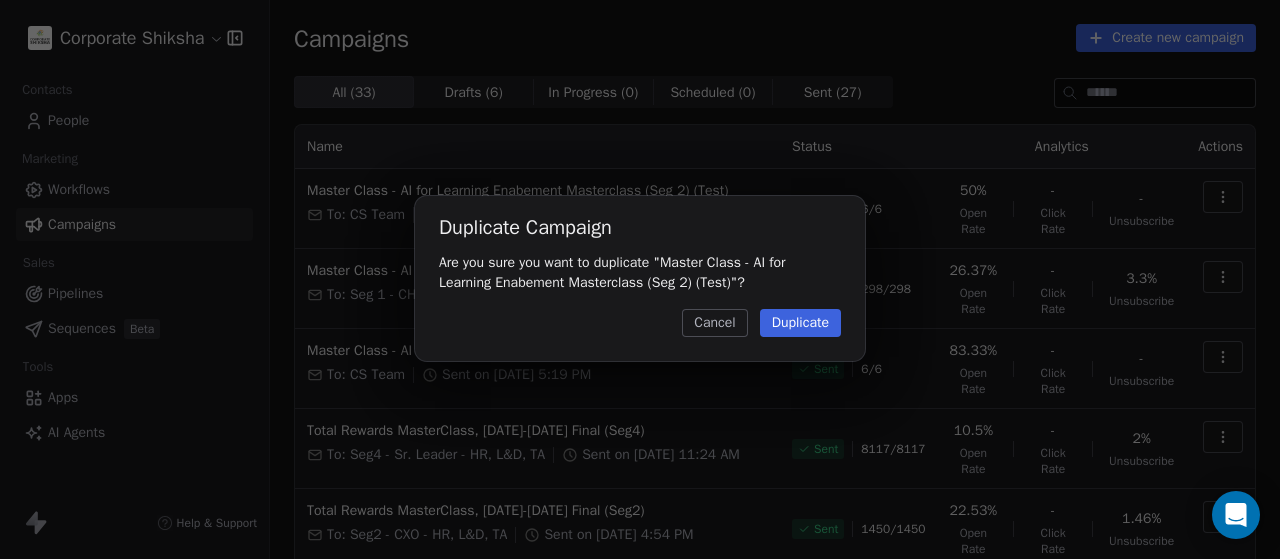 click on "Duplicate" at bounding box center [800, 323] 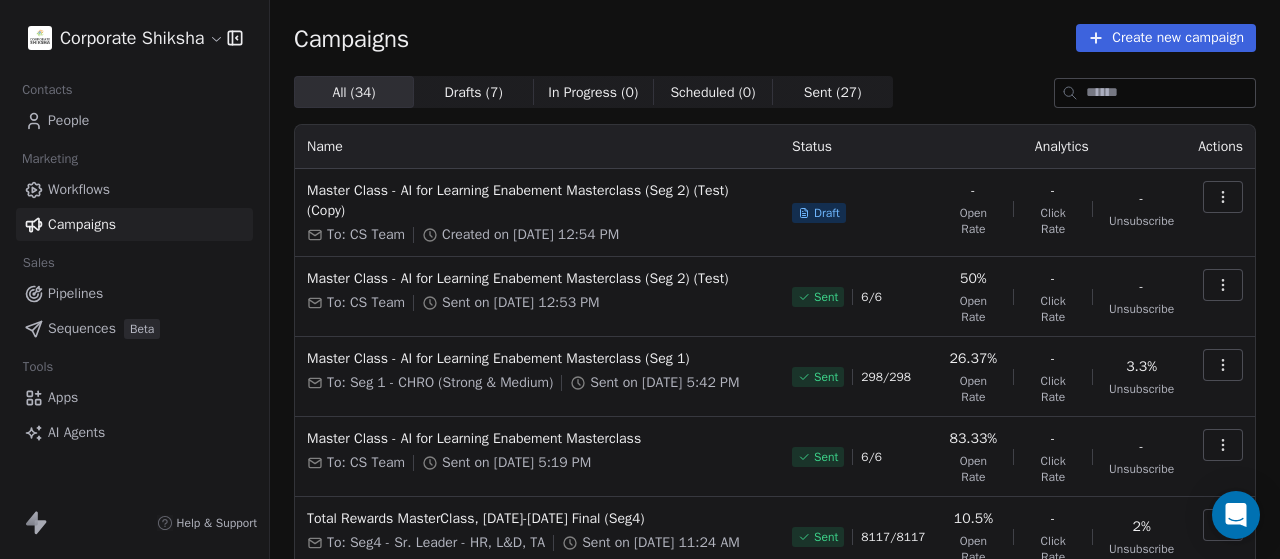 click 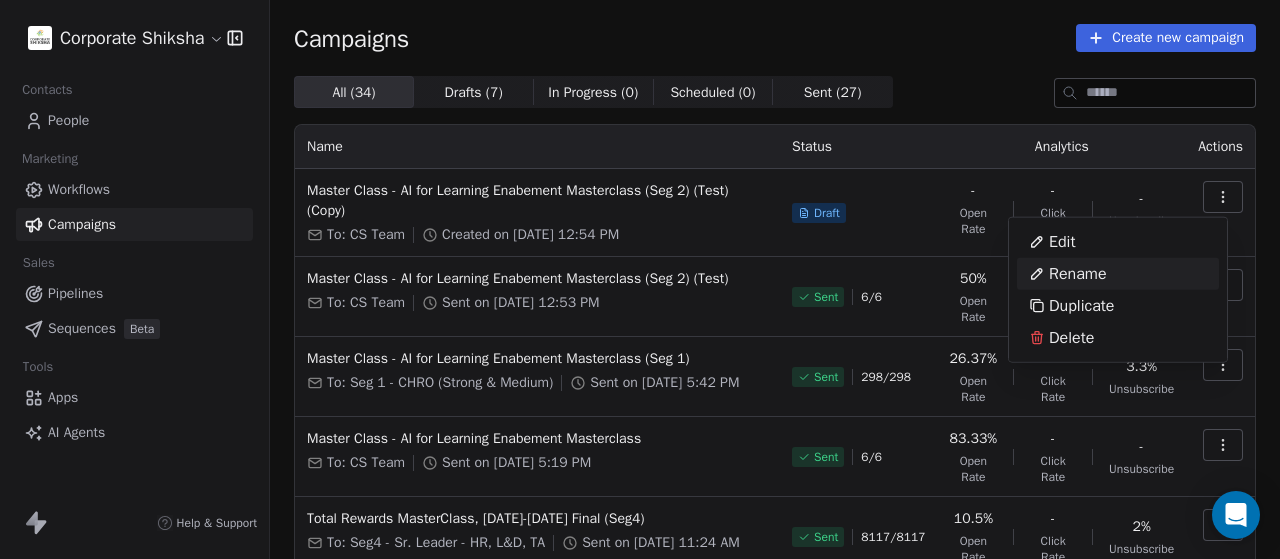 click on "Rename" at bounding box center (1078, 274) 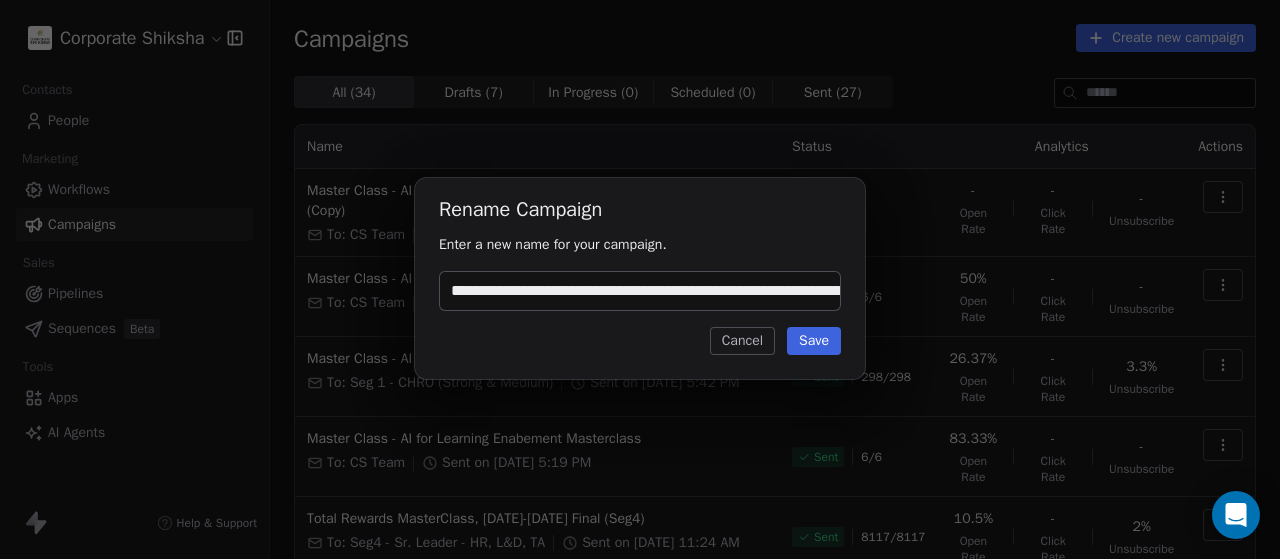 click on "**********" at bounding box center (640, 291) 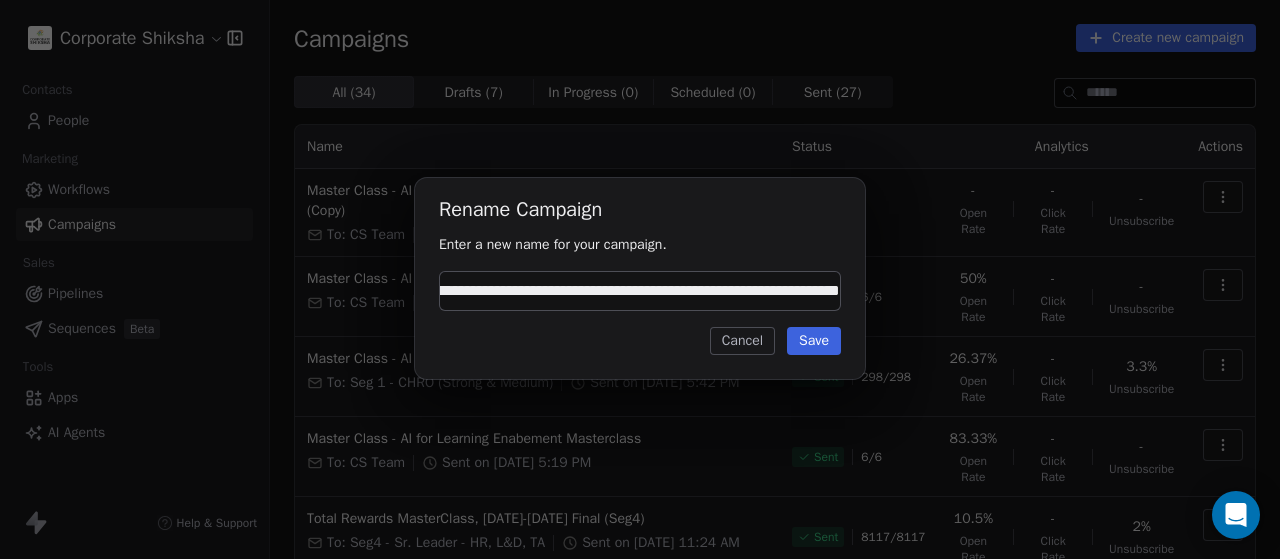scroll, scrollTop: 0, scrollLeft: 98, axis: horizontal 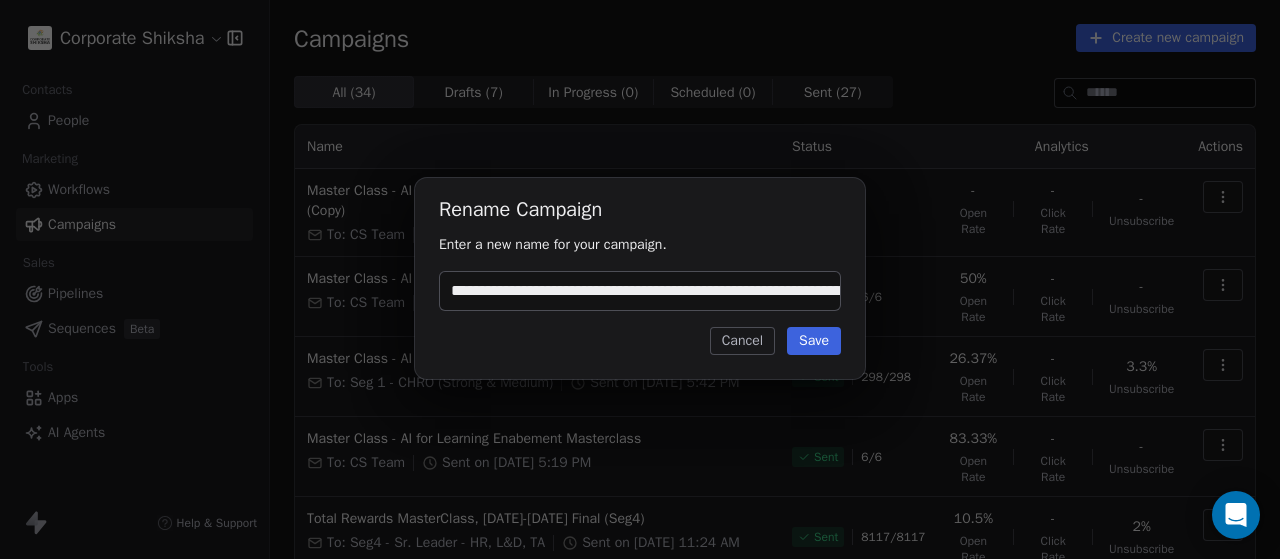 click on "Save" at bounding box center (814, 341) 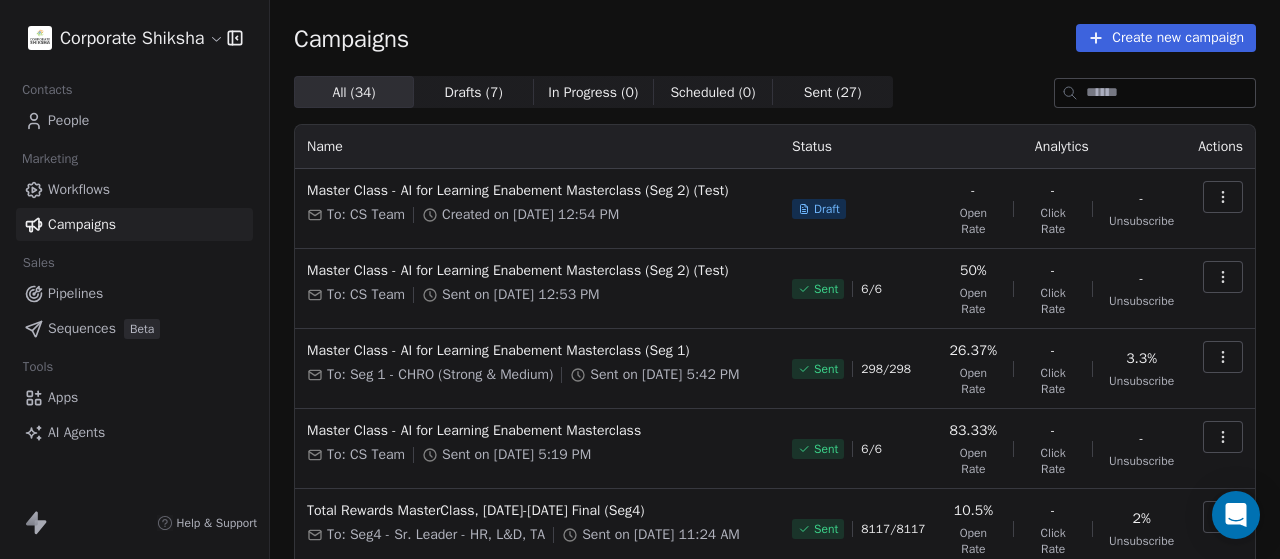 click 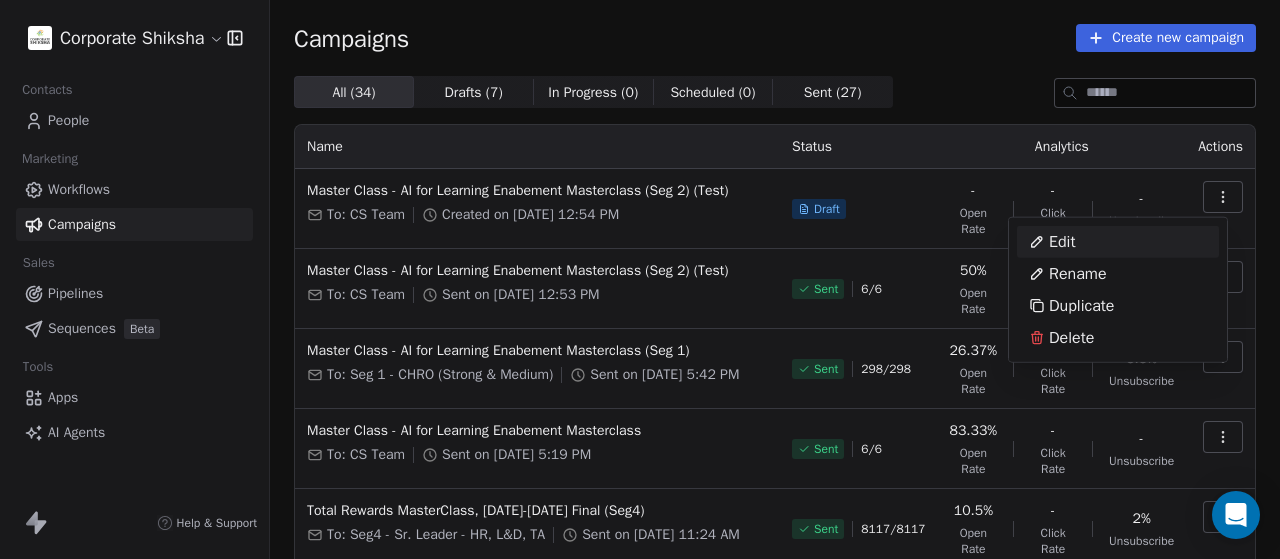 click on "Edit" at bounding box center [1052, 242] 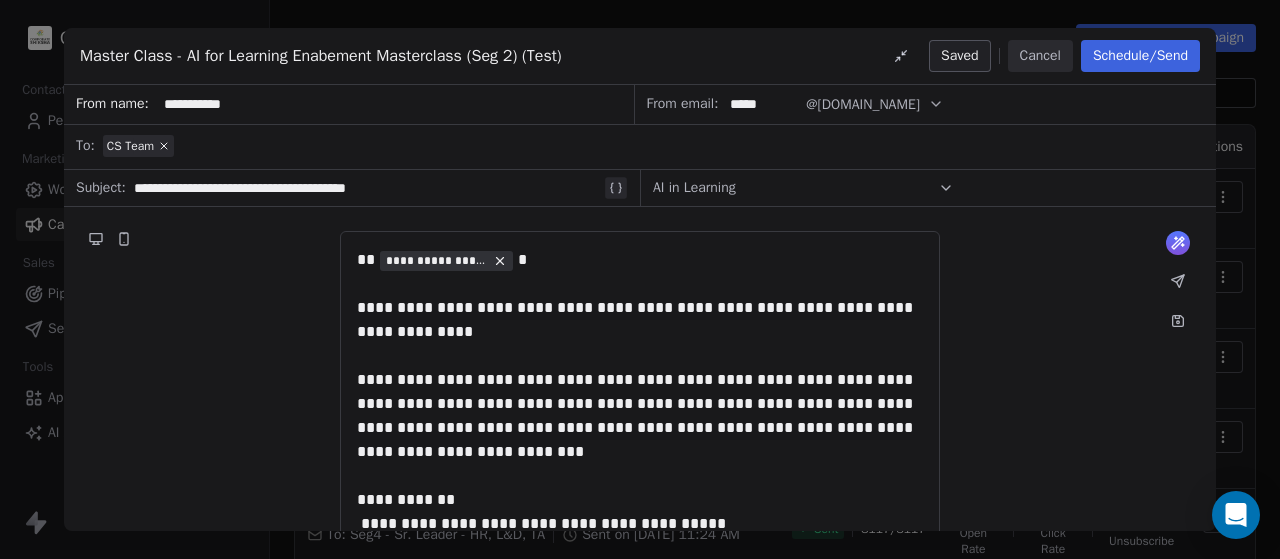 click on "**********" at bounding box center [640, 279] 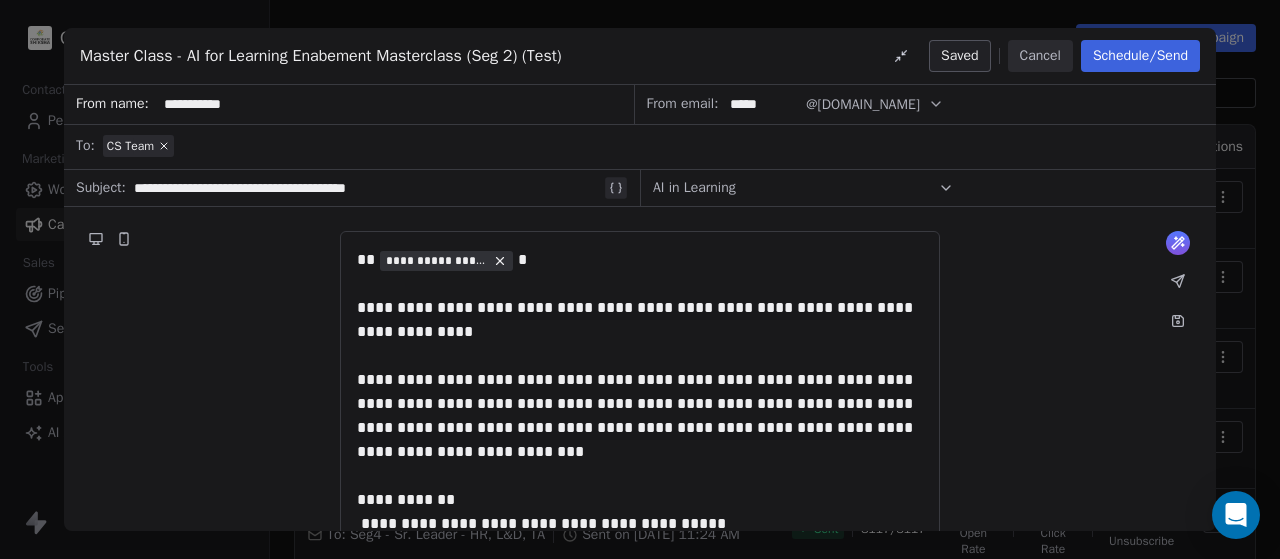 click on "**********" at bounding box center [640, 279] 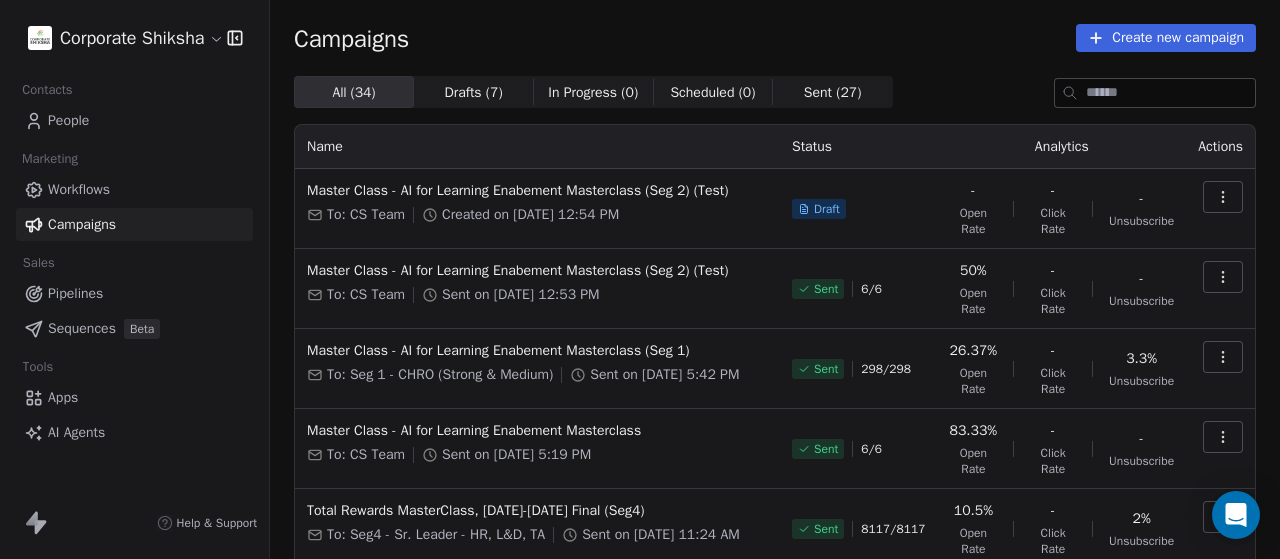 scroll, scrollTop: 0, scrollLeft: 0, axis: both 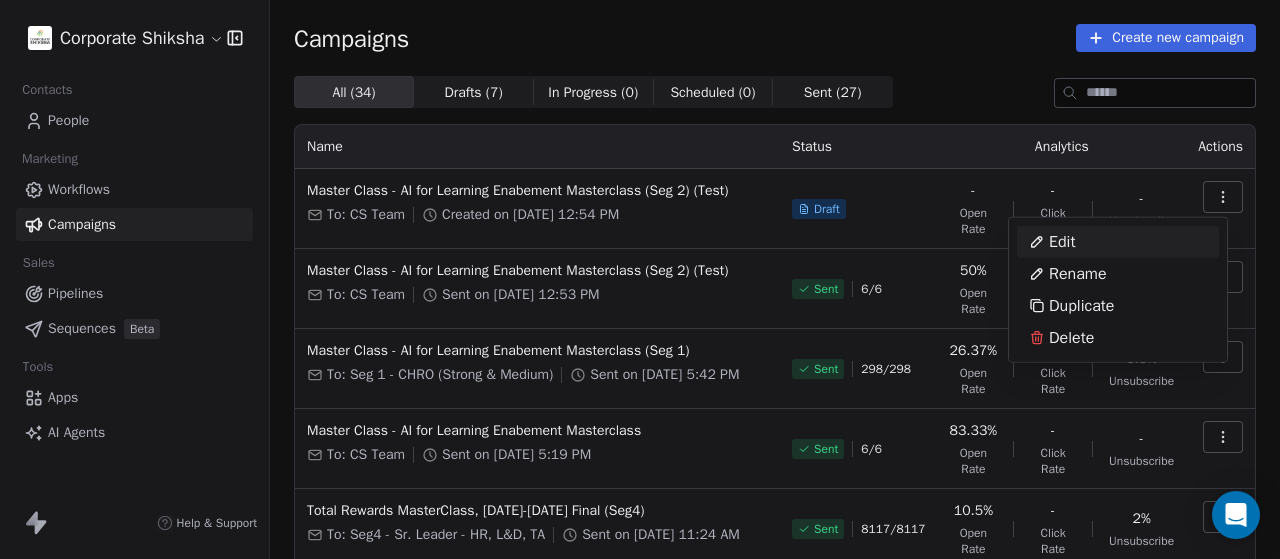 click on "Edit" at bounding box center [1118, 242] 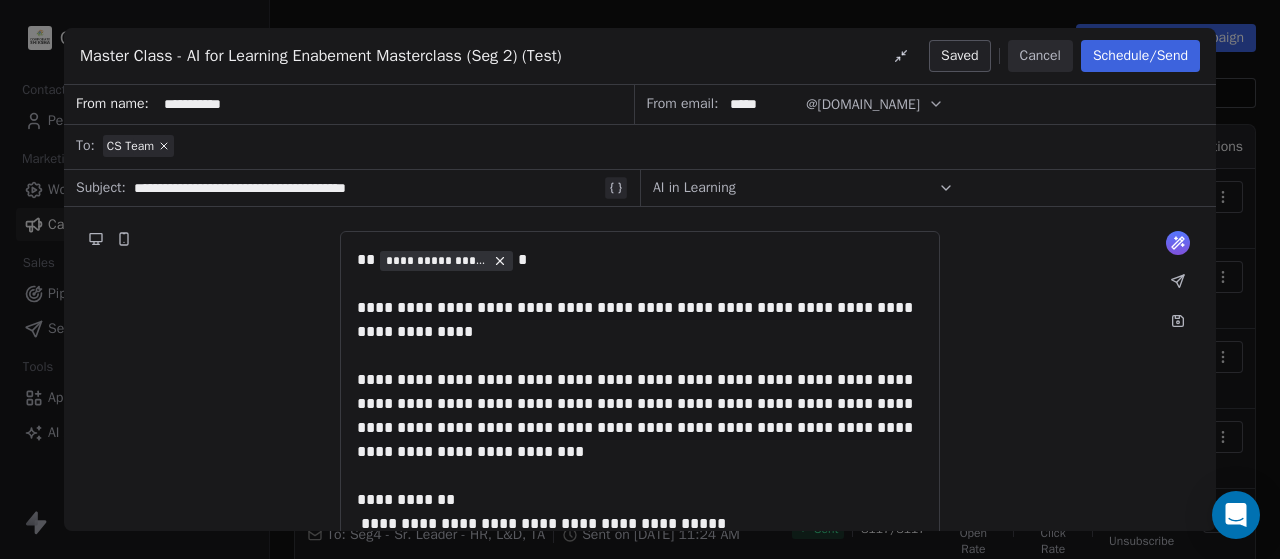 click on "Cancel" at bounding box center (1040, 56) 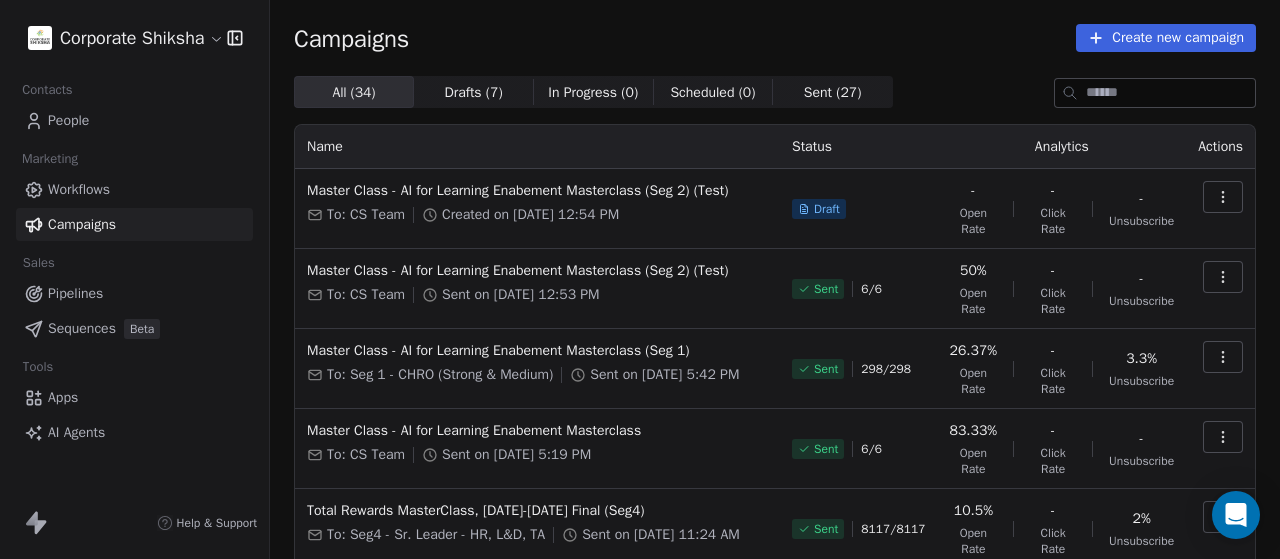 click 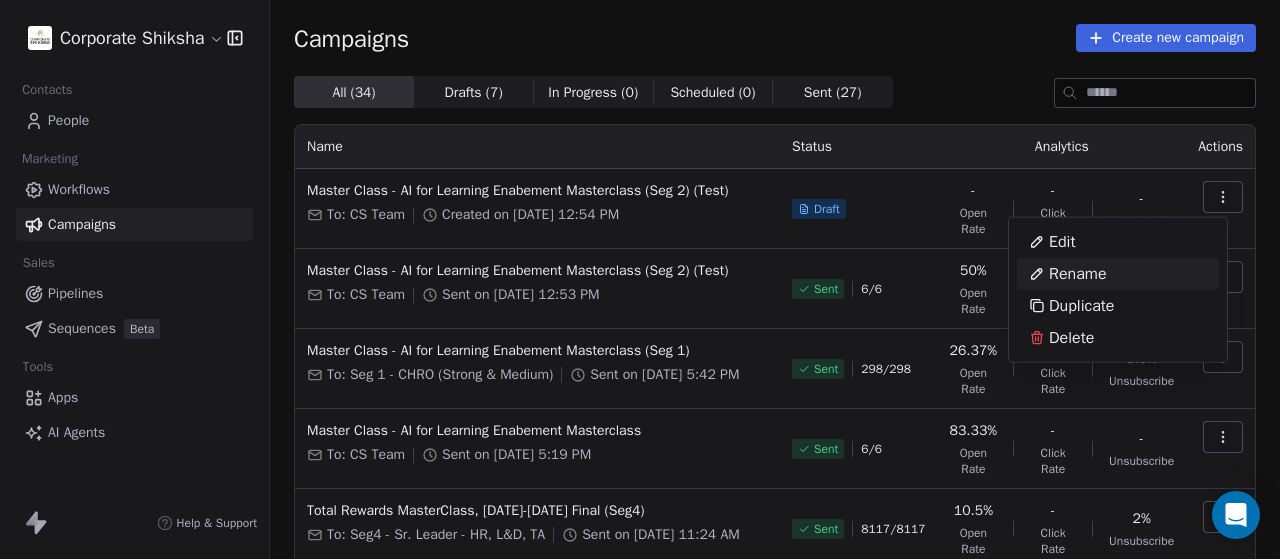 click on "Rename" at bounding box center [1078, 274] 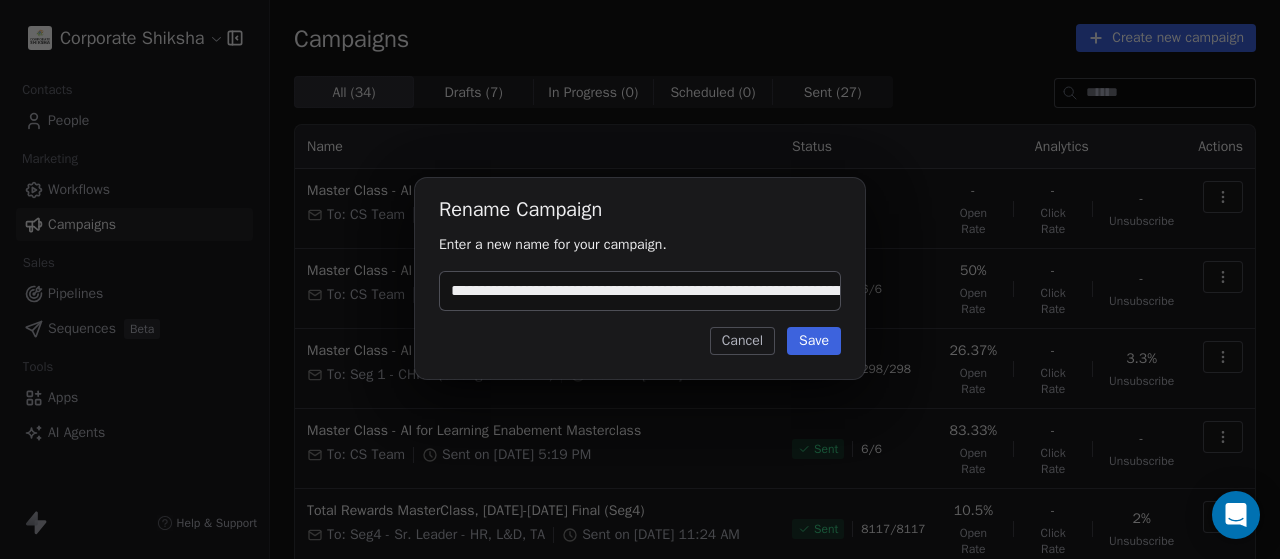 click on "**********" at bounding box center (640, 291) 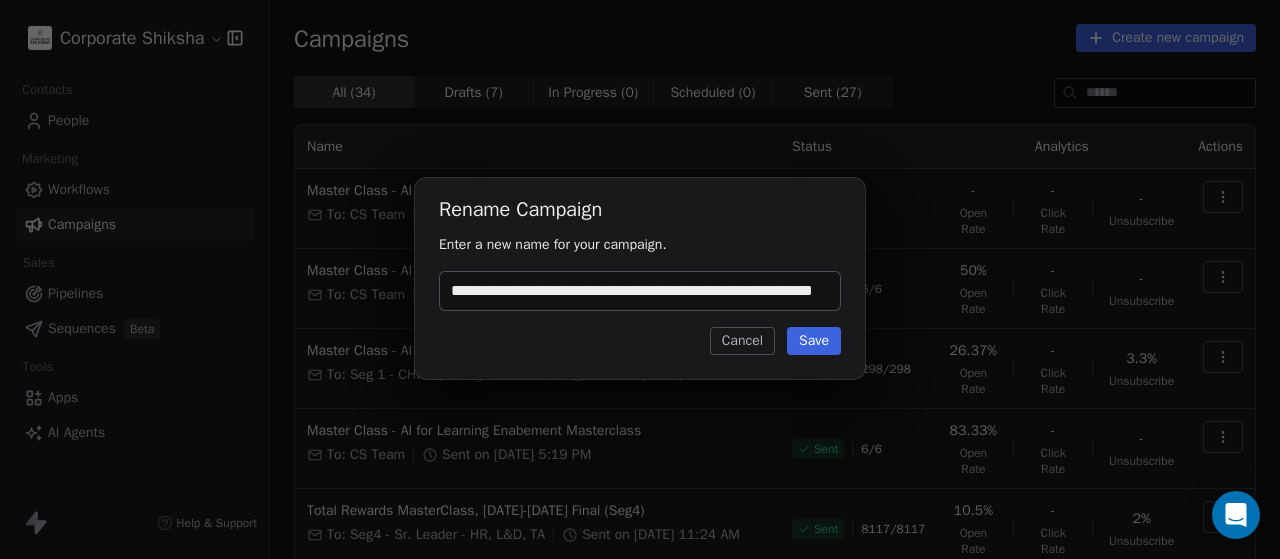 scroll, scrollTop: 0, scrollLeft: 55, axis: horizontal 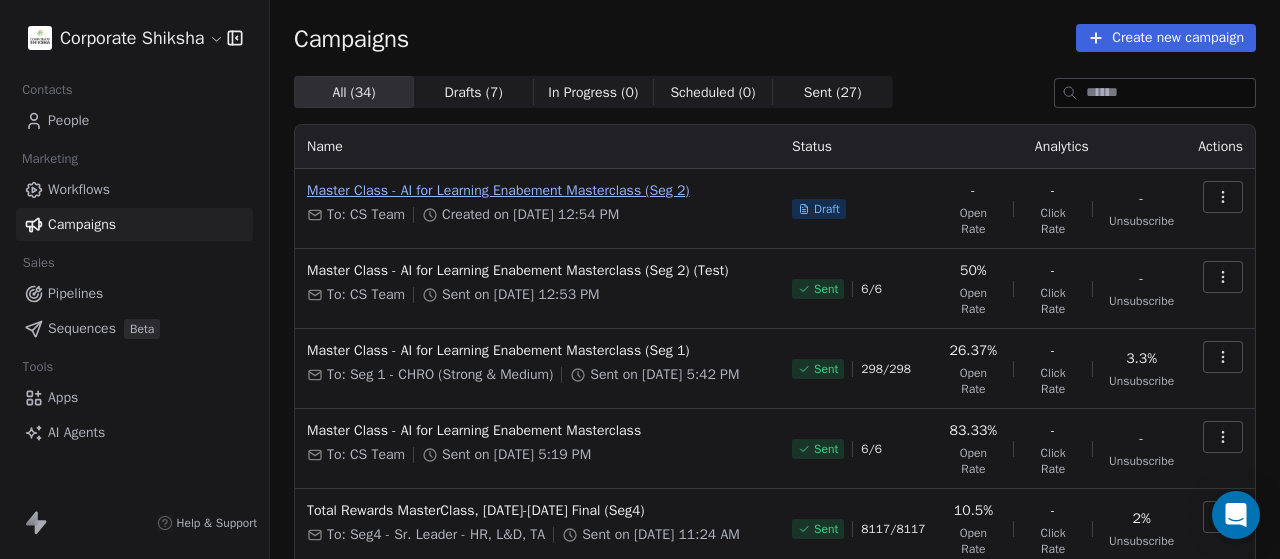 click on "Master Class - AI for Learning Enabement Masterclass (Seg 2)" at bounding box center [537, 191] 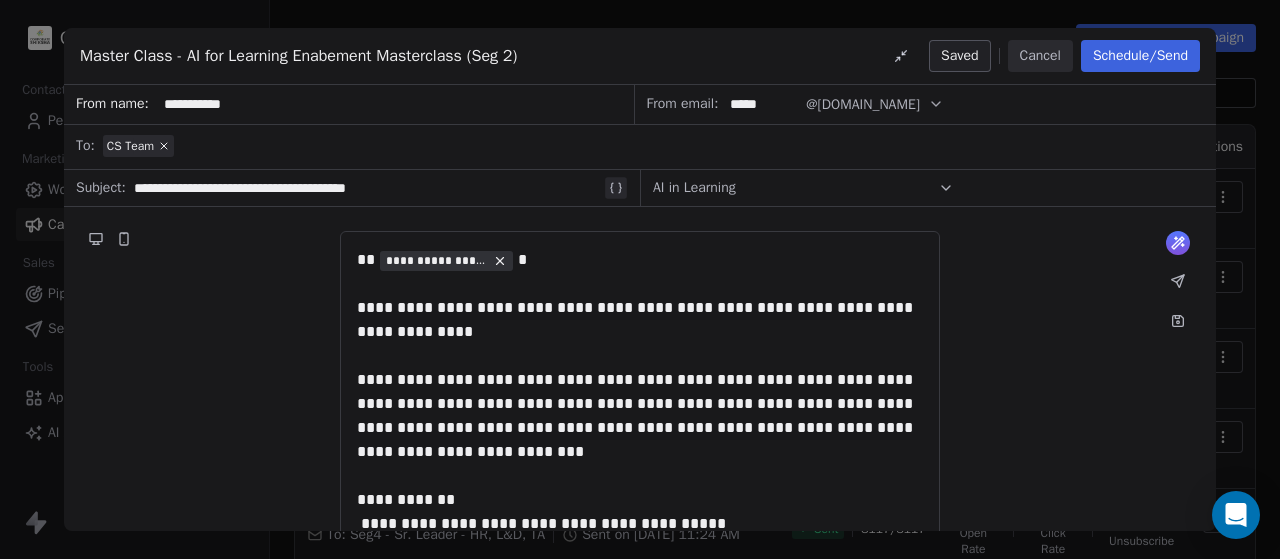 click on "CS Team" at bounding box center [138, 146] 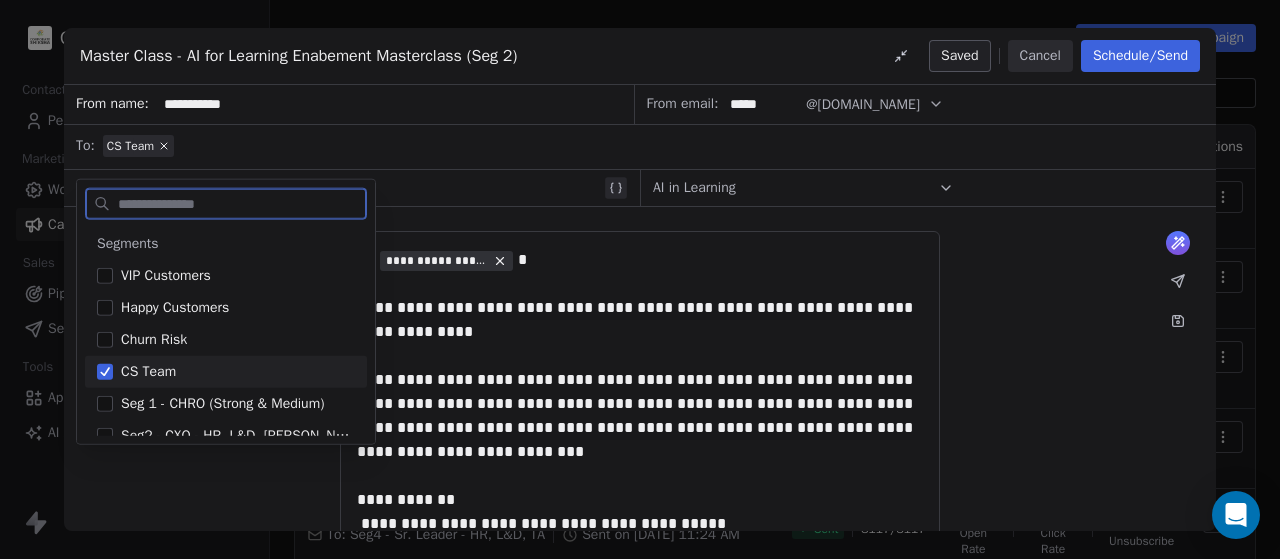 click at bounding box center (105, 372) 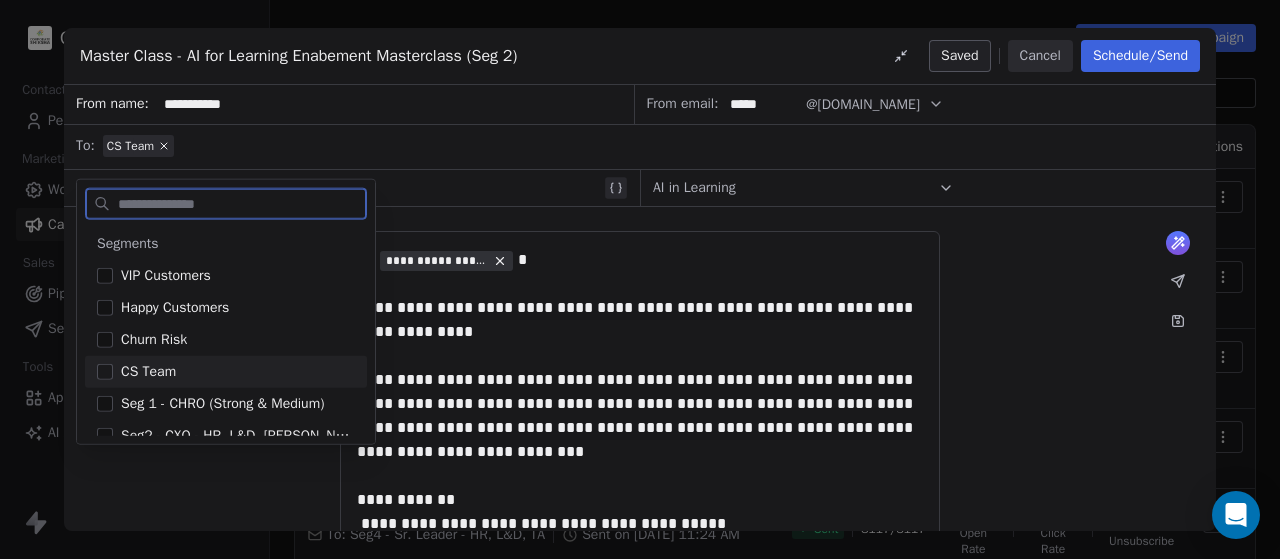 scroll, scrollTop: 100, scrollLeft: 0, axis: vertical 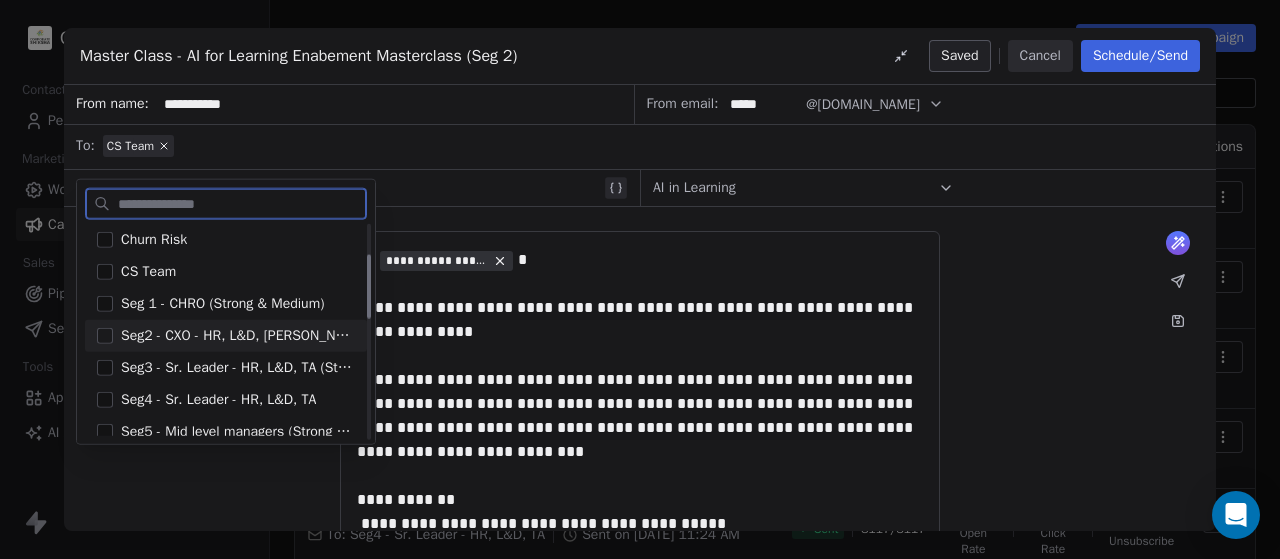 click at bounding box center [105, 336] 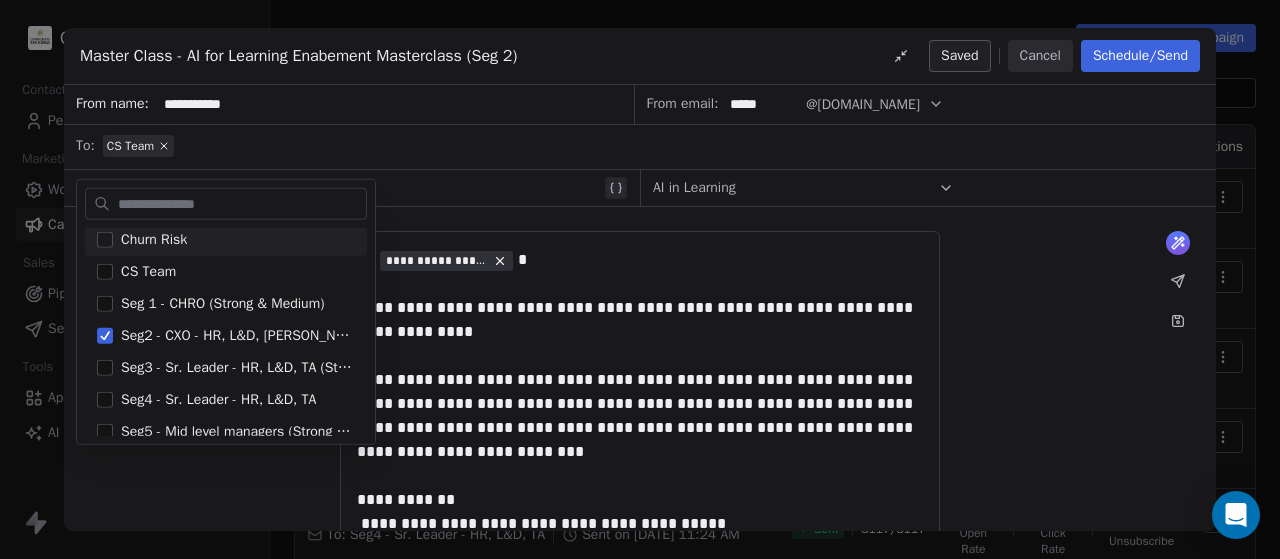 click on "CS Team" at bounding box center (653, 146) 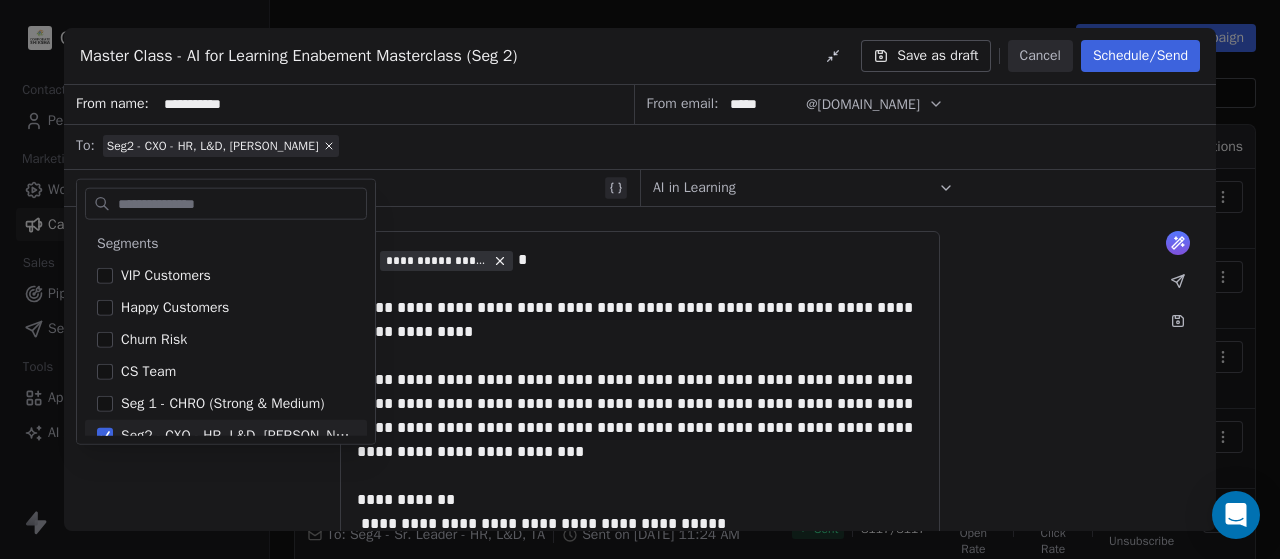 scroll, scrollTop: 16, scrollLeft: 0, axis: vertical 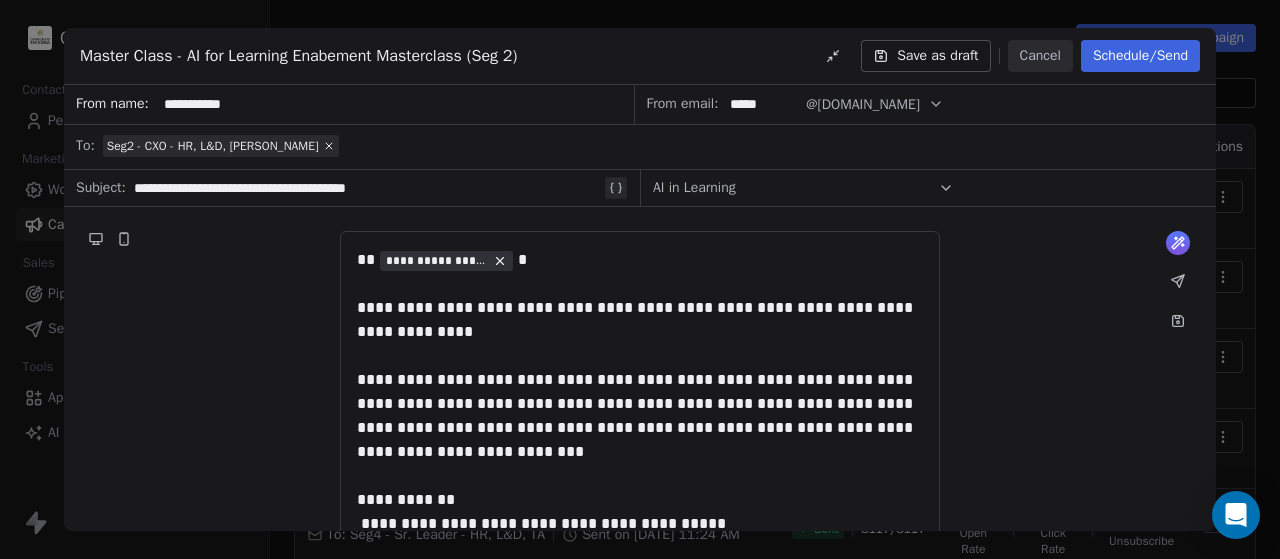 click on "Seg2 - CXO - HR, L&D, [PERSON_NAME]" at bounding box center (653, 146) 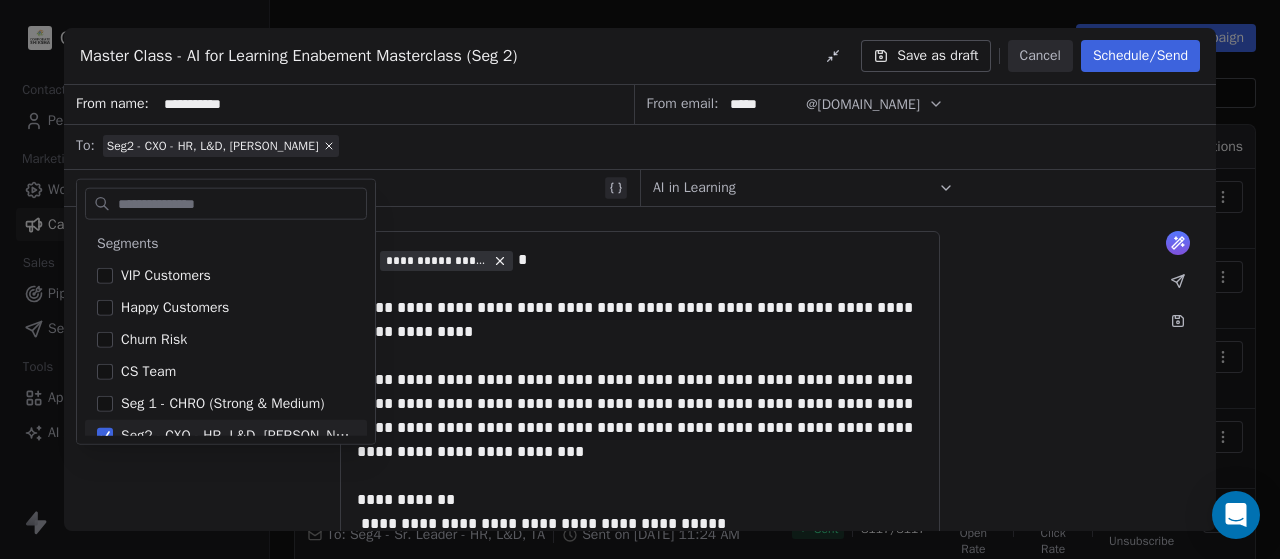 scroll, scrollTop: 16, scrollLeft: 0, axis: vertical 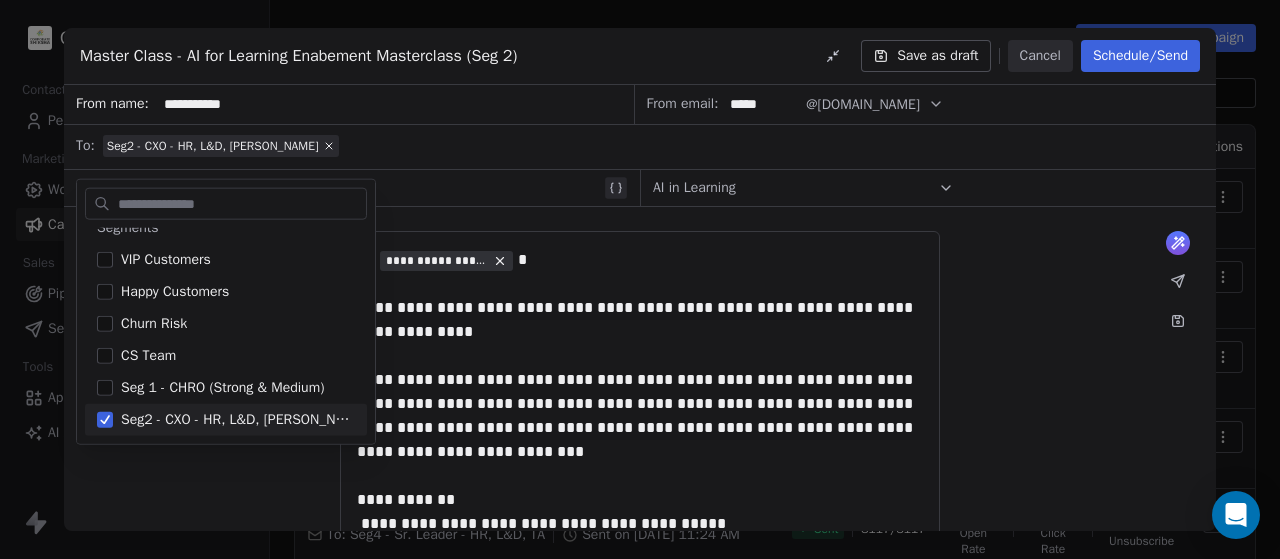click on "**********" at bounding box center (640, 666) 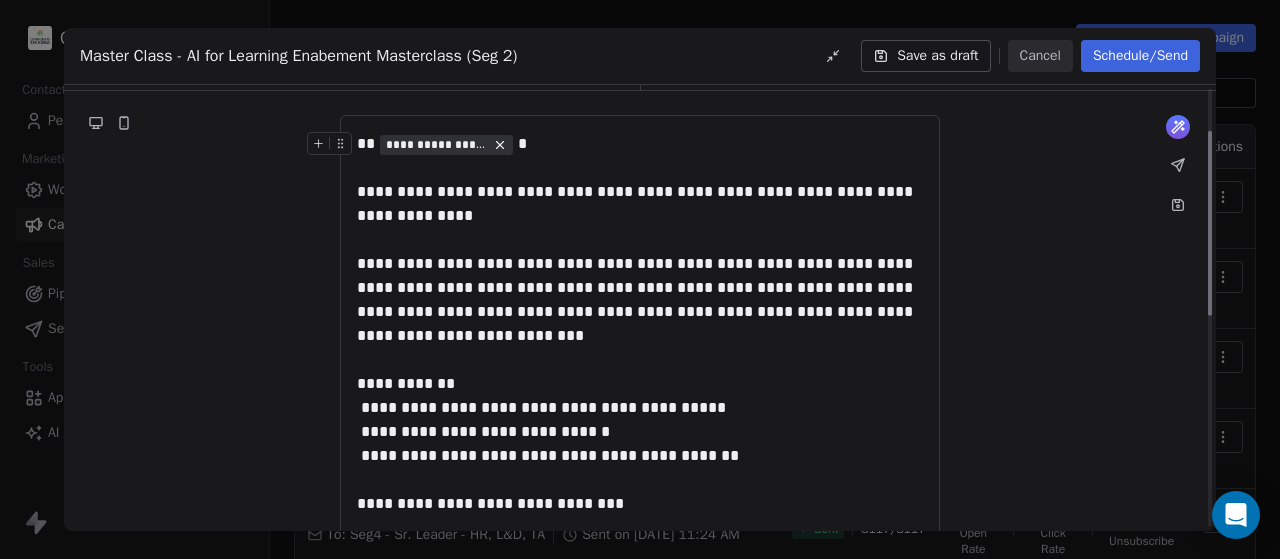scroll, scrollTop: 0, scrollLeft: 0, axis: both 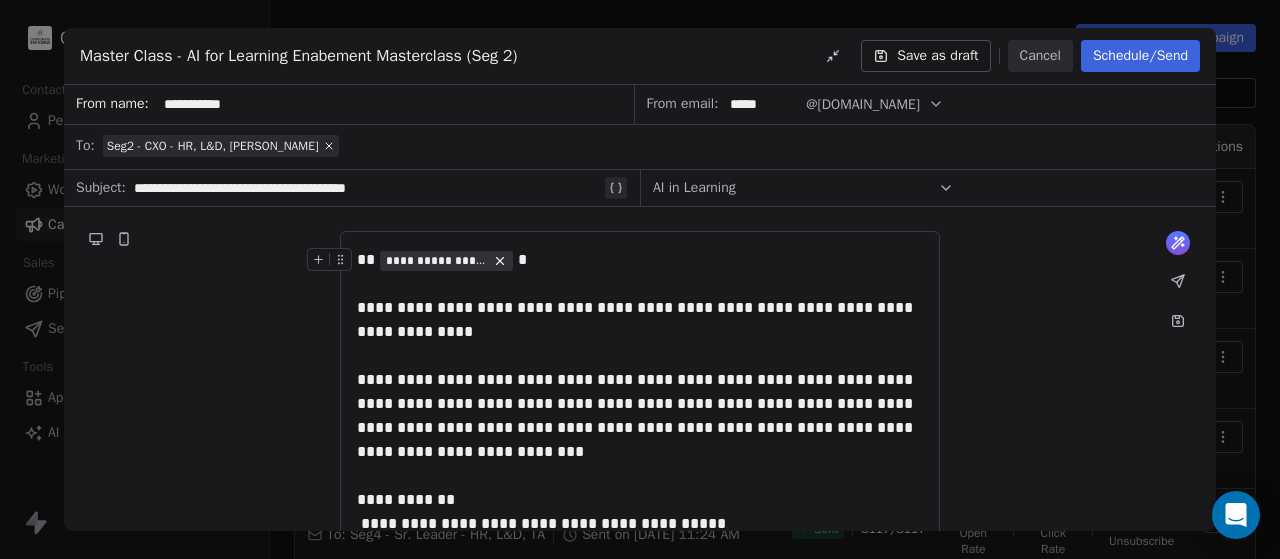 click on "Schedule/Send" at bounding box center (1140, 56) 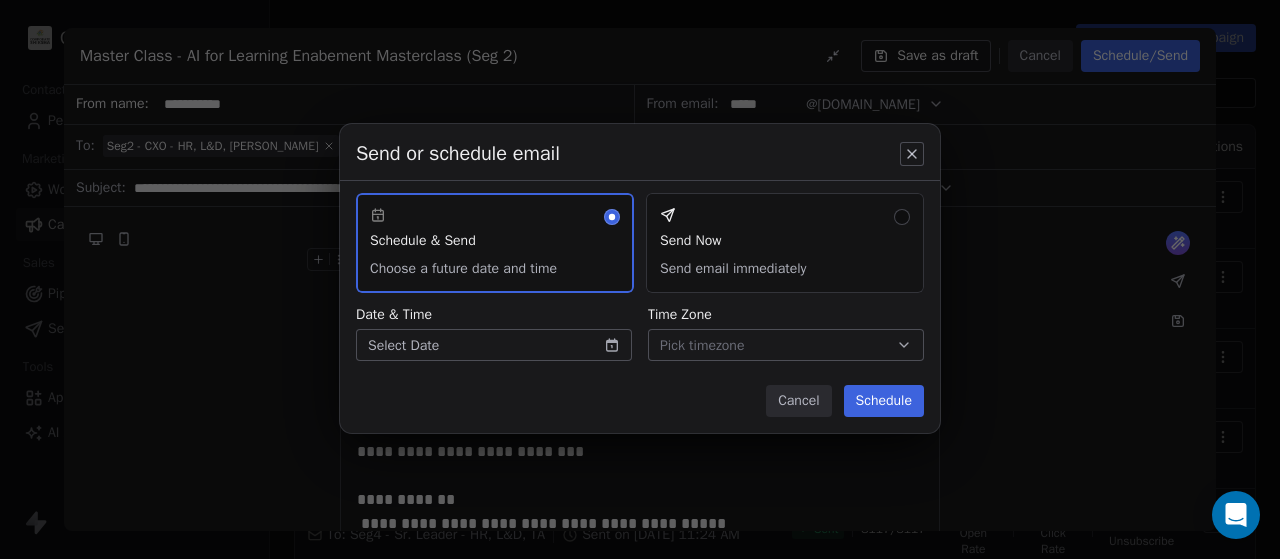 click on "Send Now Send email immediately" at bounding box center (785, 243) 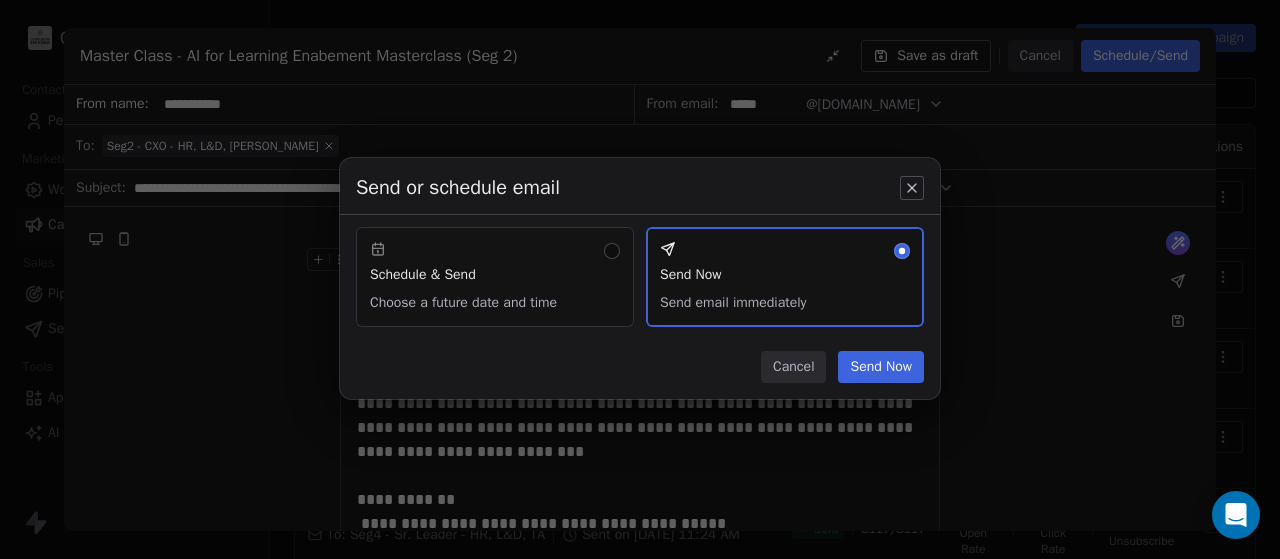click on "Send Now" at bounding box center (881, 367) 